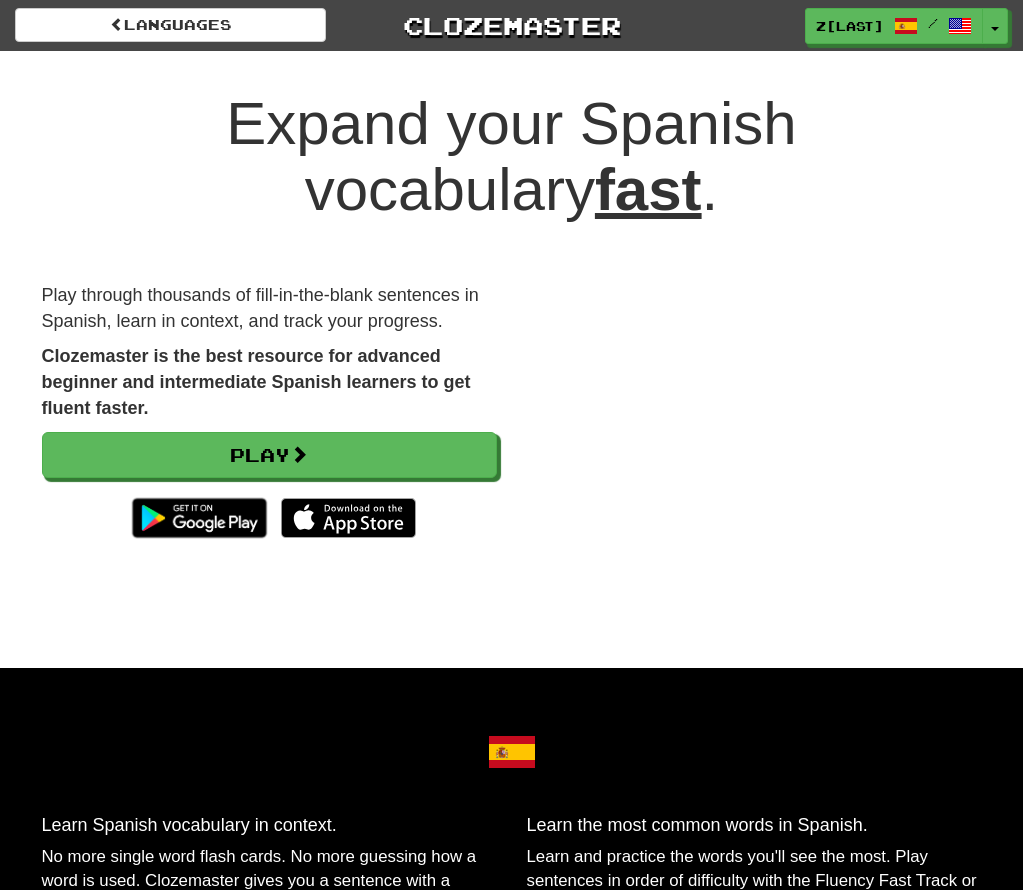 scroll, scrollTop: 0, scrollLeft: 0, axis: both 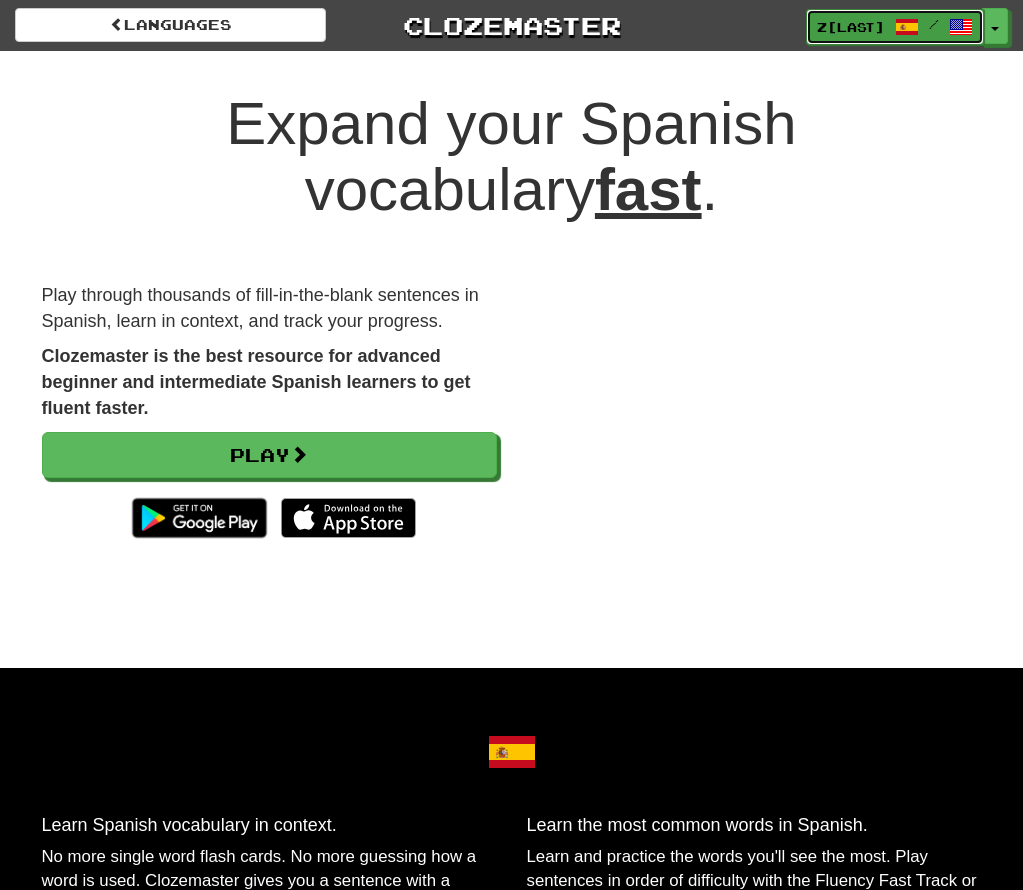 click on "[USERNAME]" at bounding box center [851, 27] 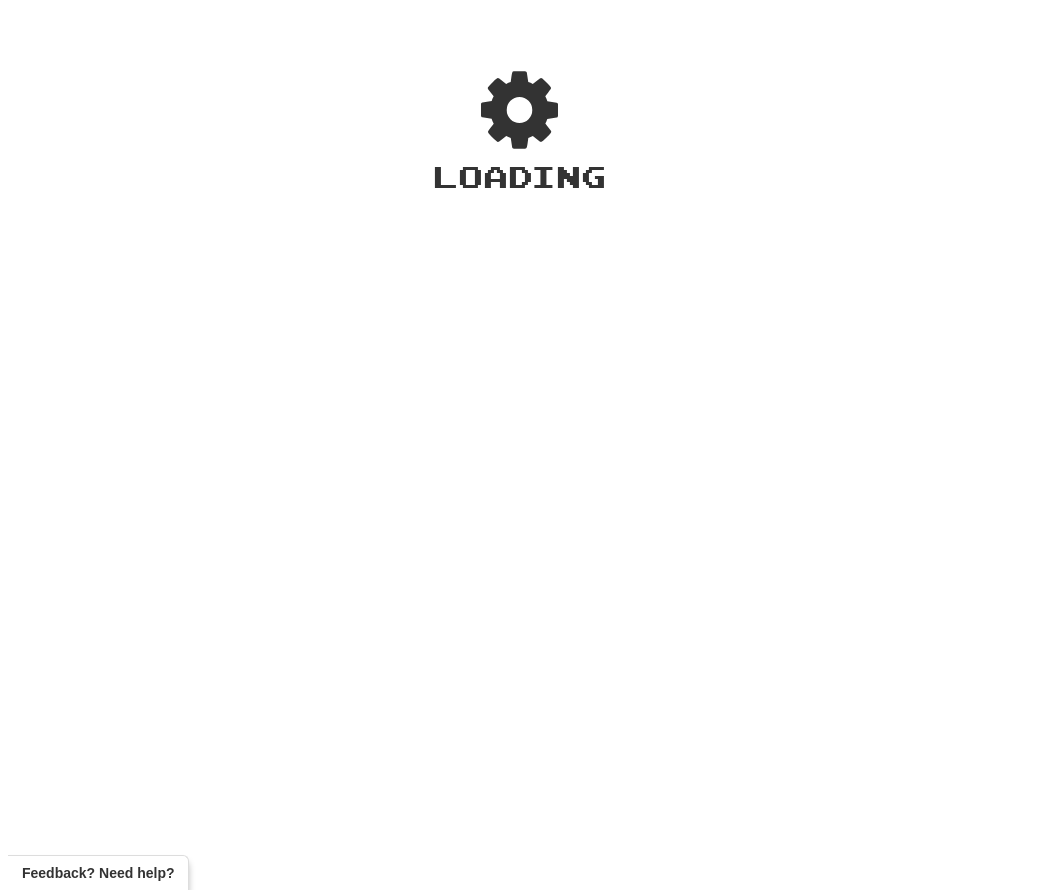 scroll, scrollTop: 0, scrollLeft: 0, axis: both 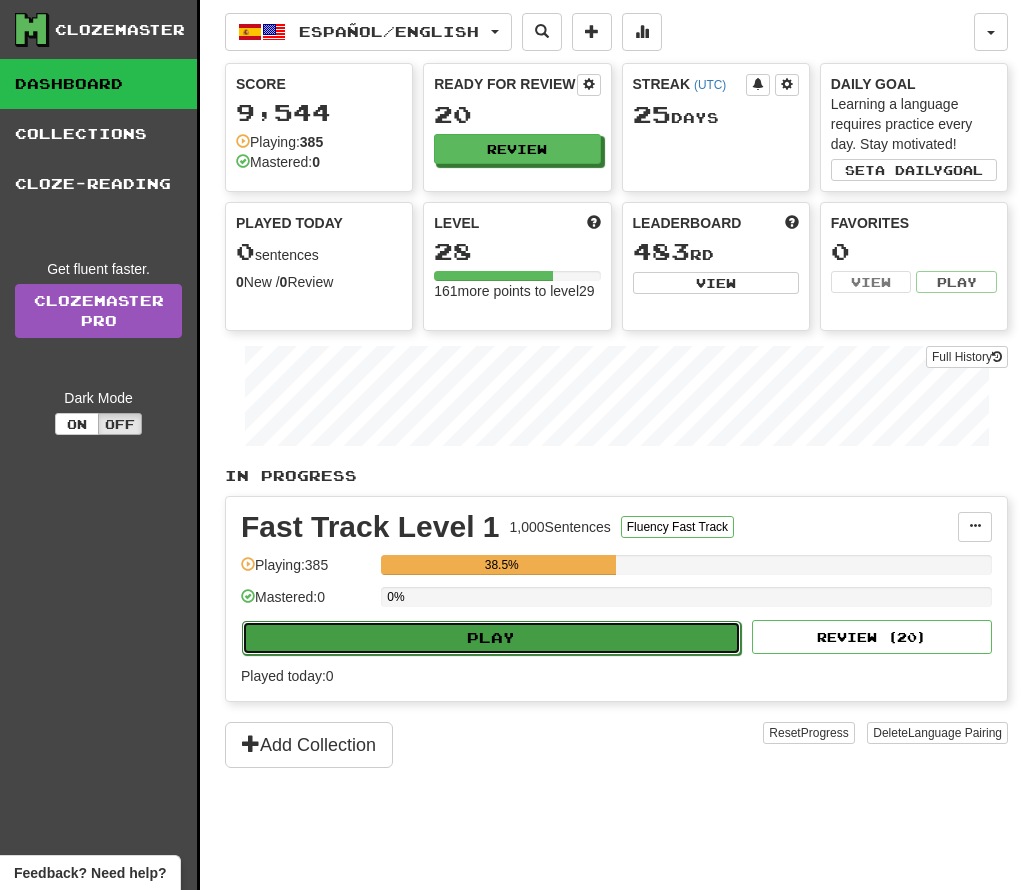 click on "Play" at bounding box center [491, 638] 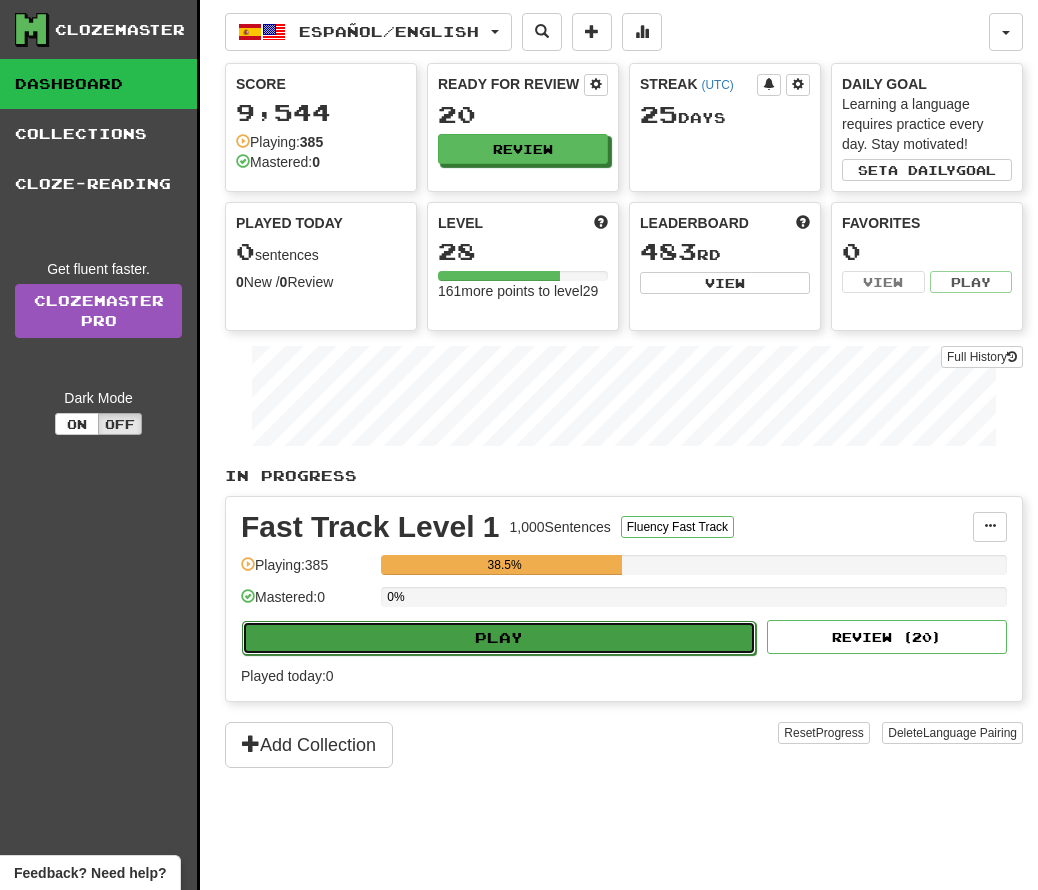 select on "**" 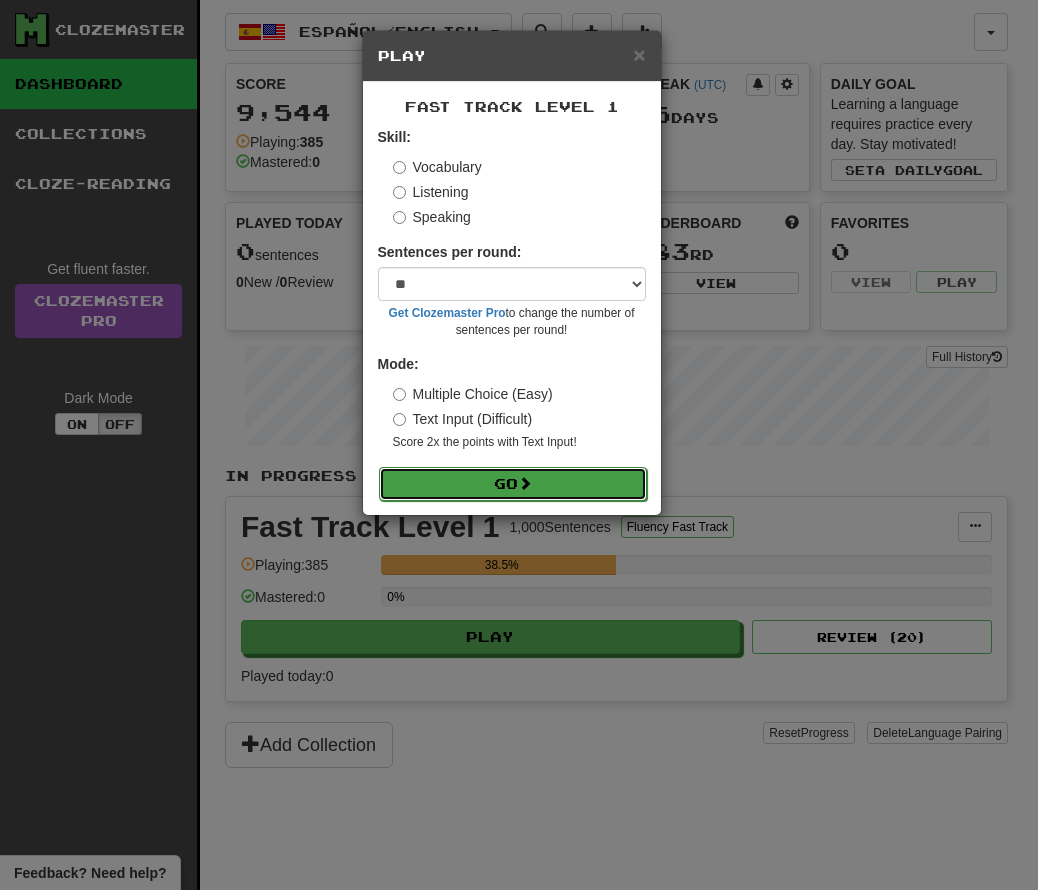 click on "Go" at bounding box center [513, 484] 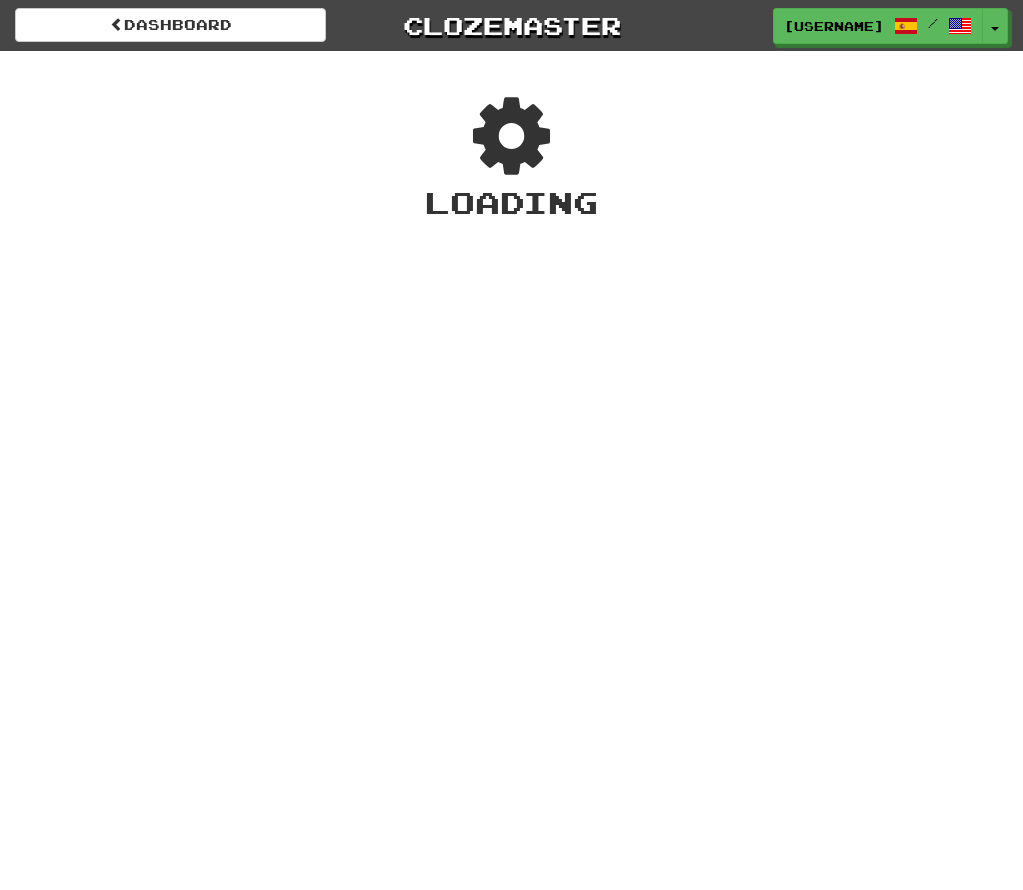 scroll, scrollTop: 0, scrollLeft: 0, axis: both 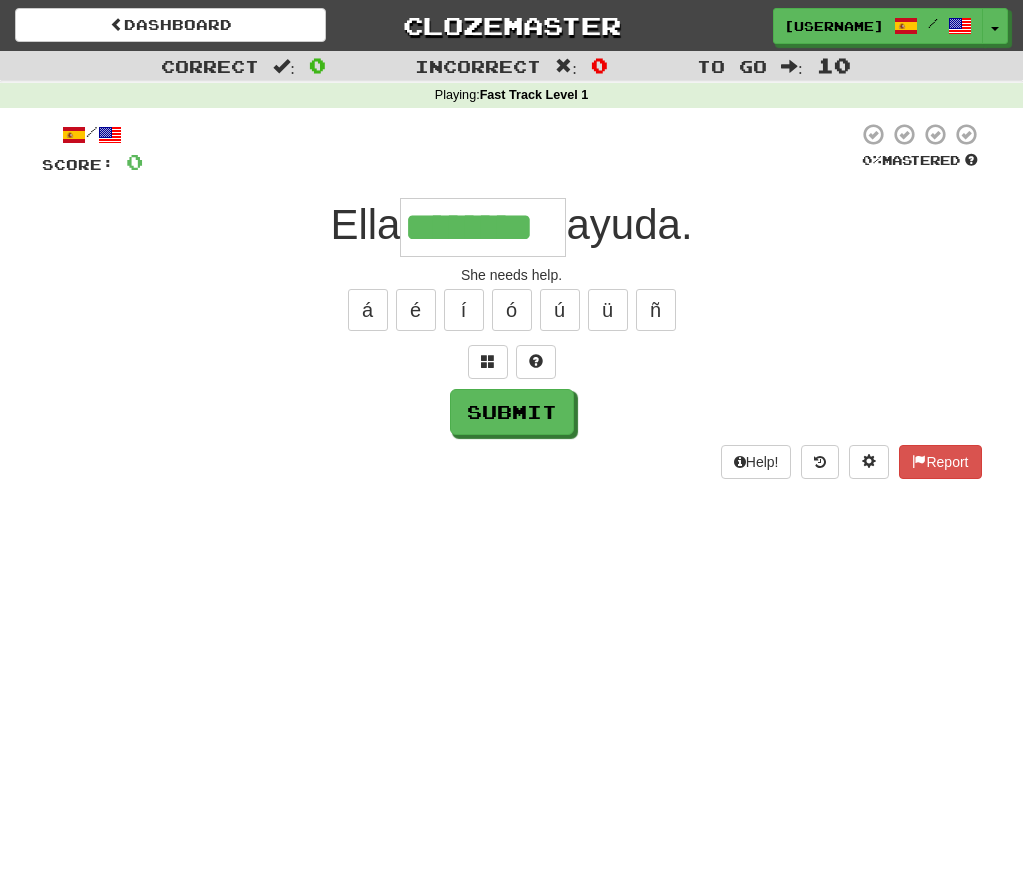 type on "********" 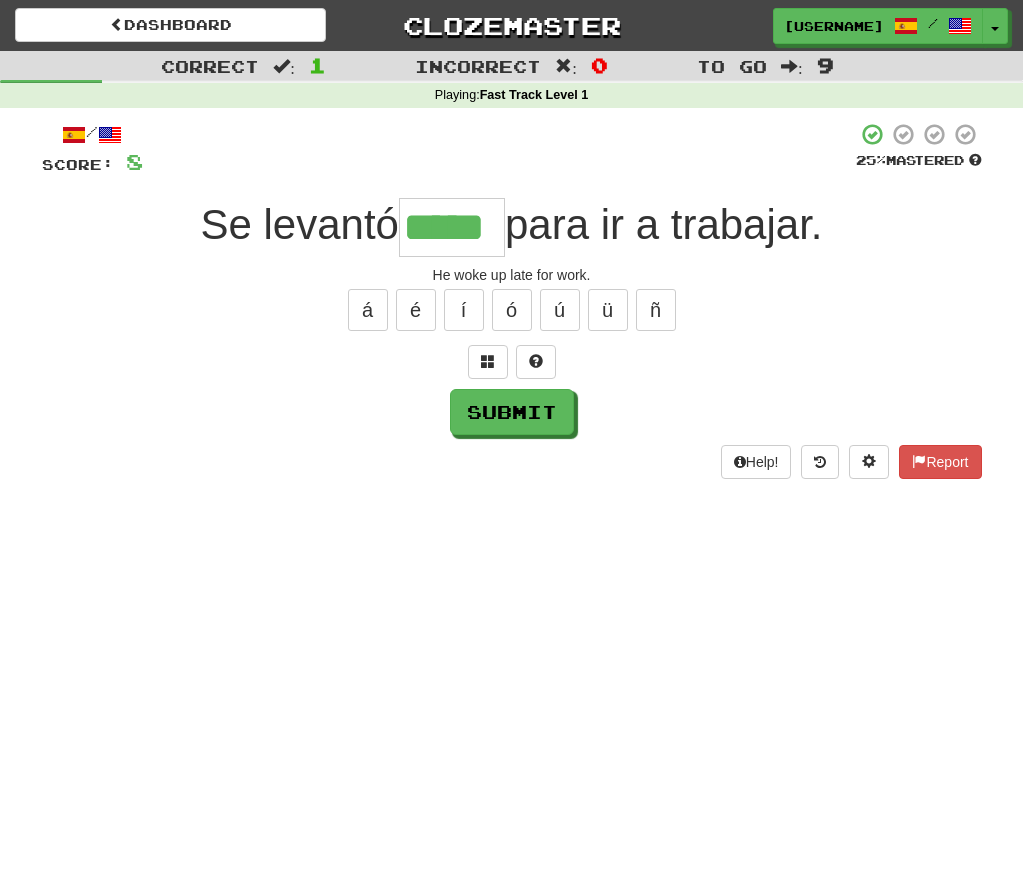 type on "*****" 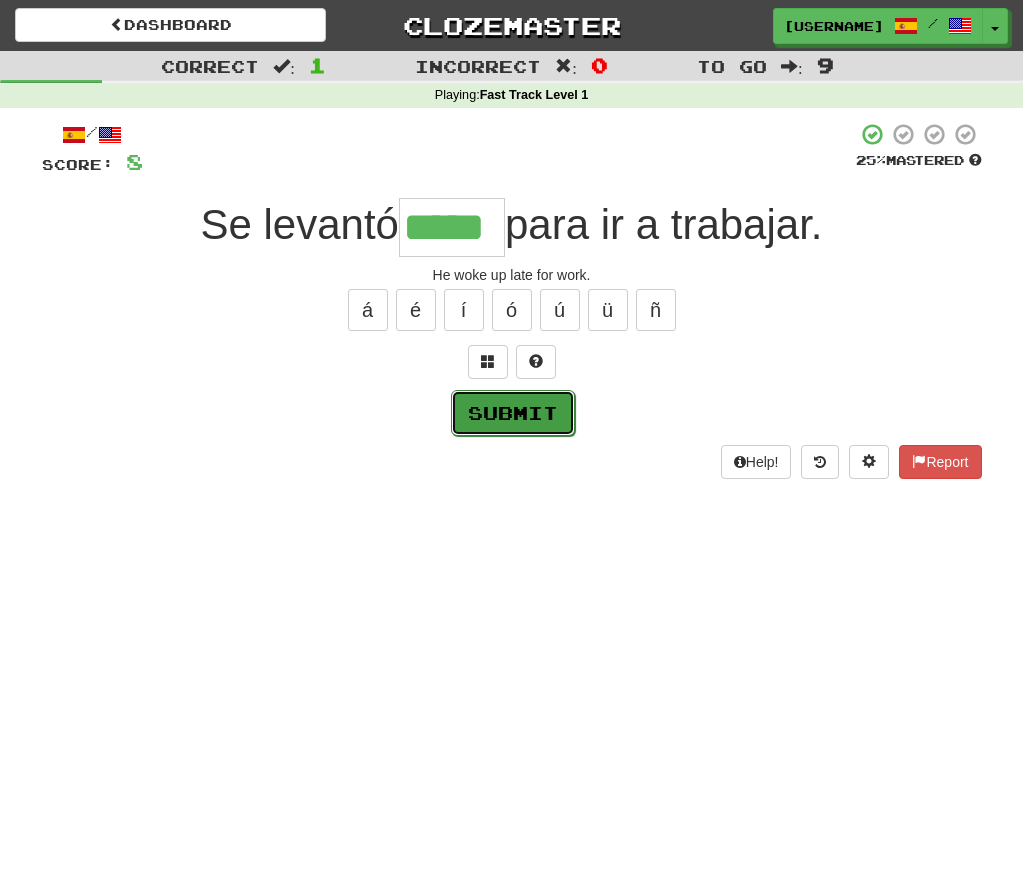 click on "Submit" at bounding box center (513, 413) 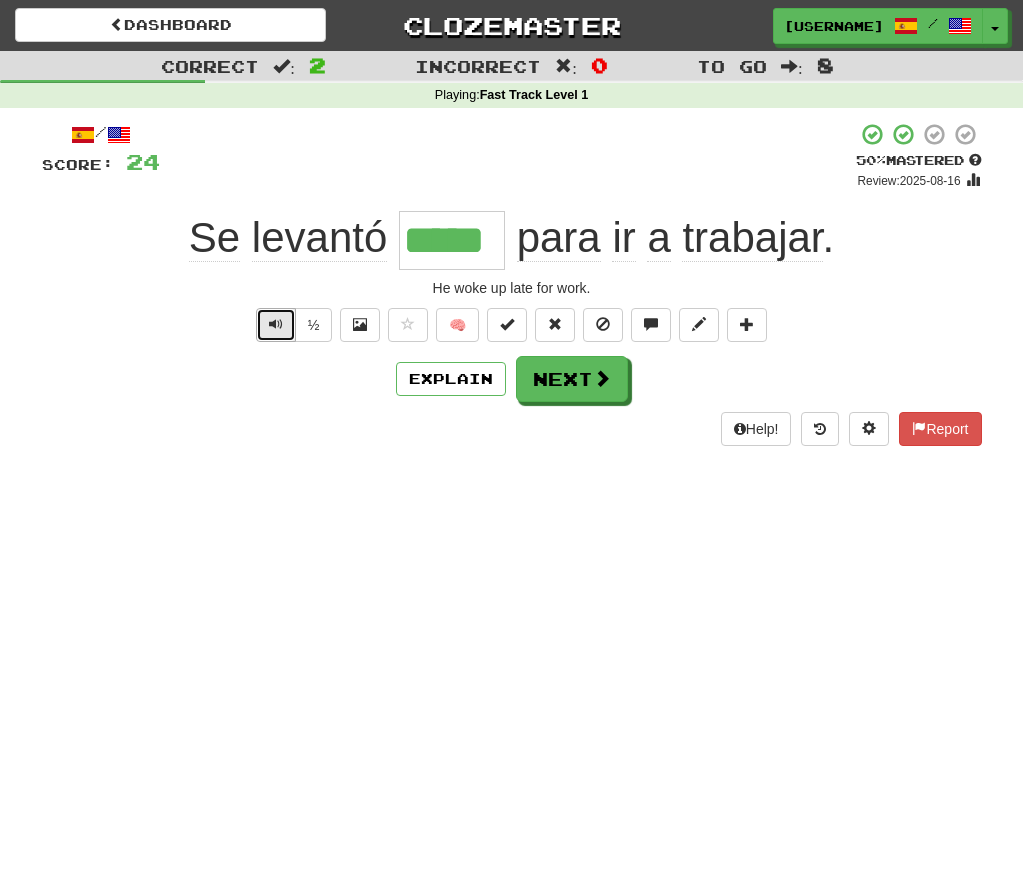 click at bounding box center (276, 324) 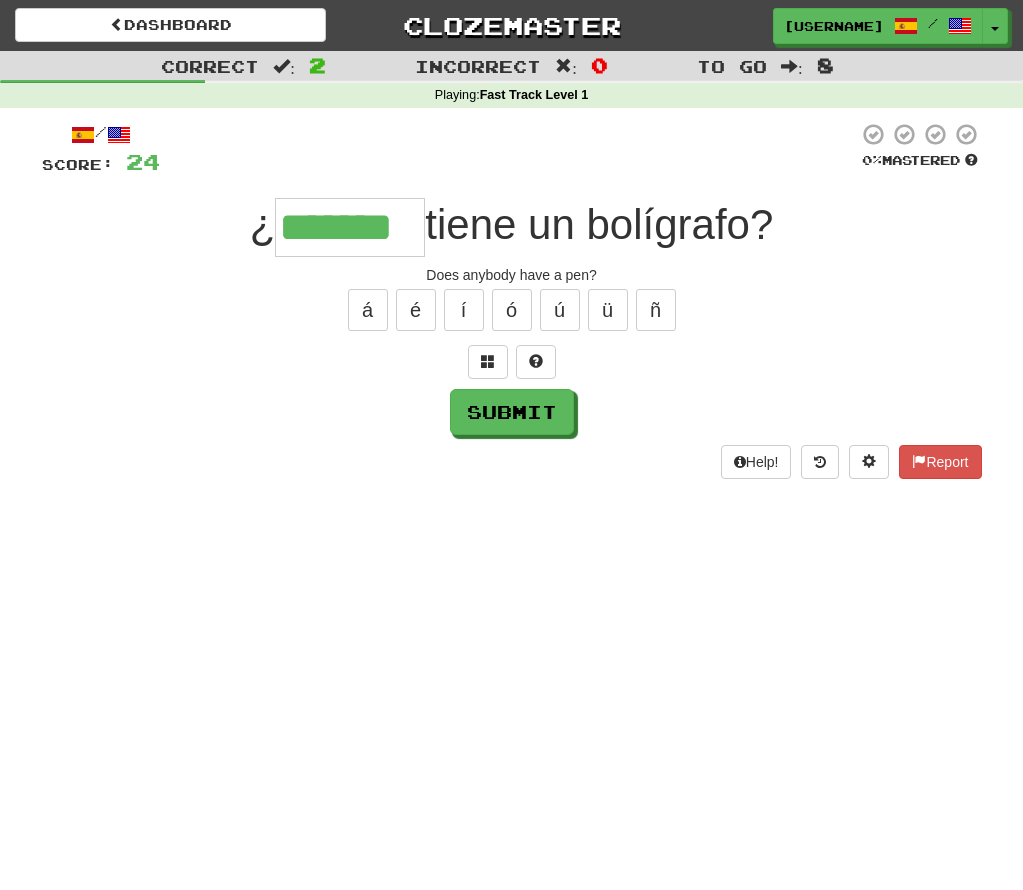 type on "*******" 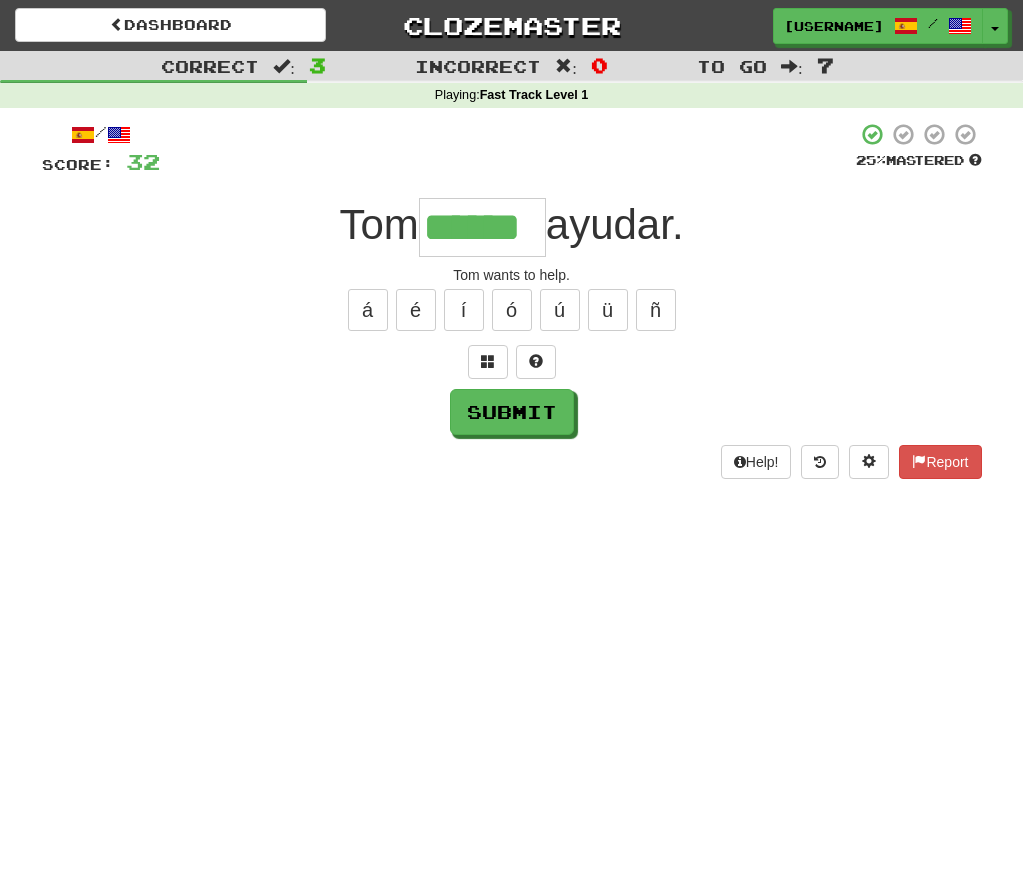 type on "******" 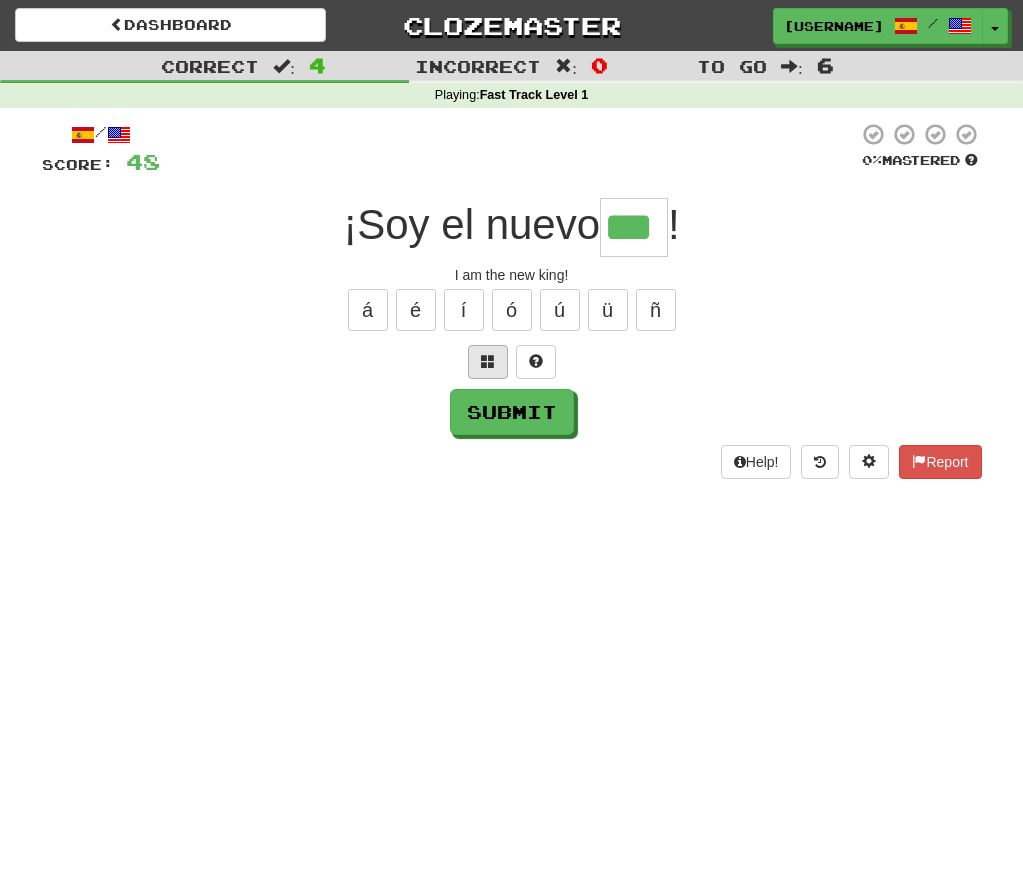 type on "***" 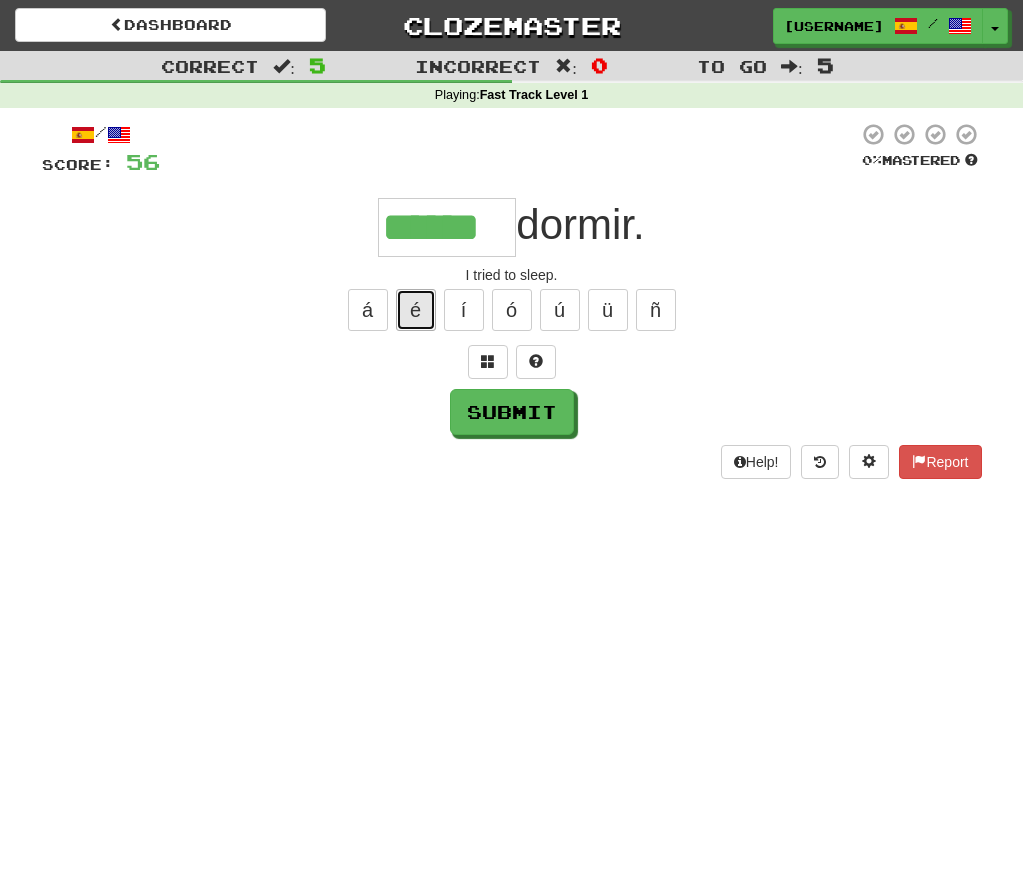 click on "é" at bounding box center (416, 310) 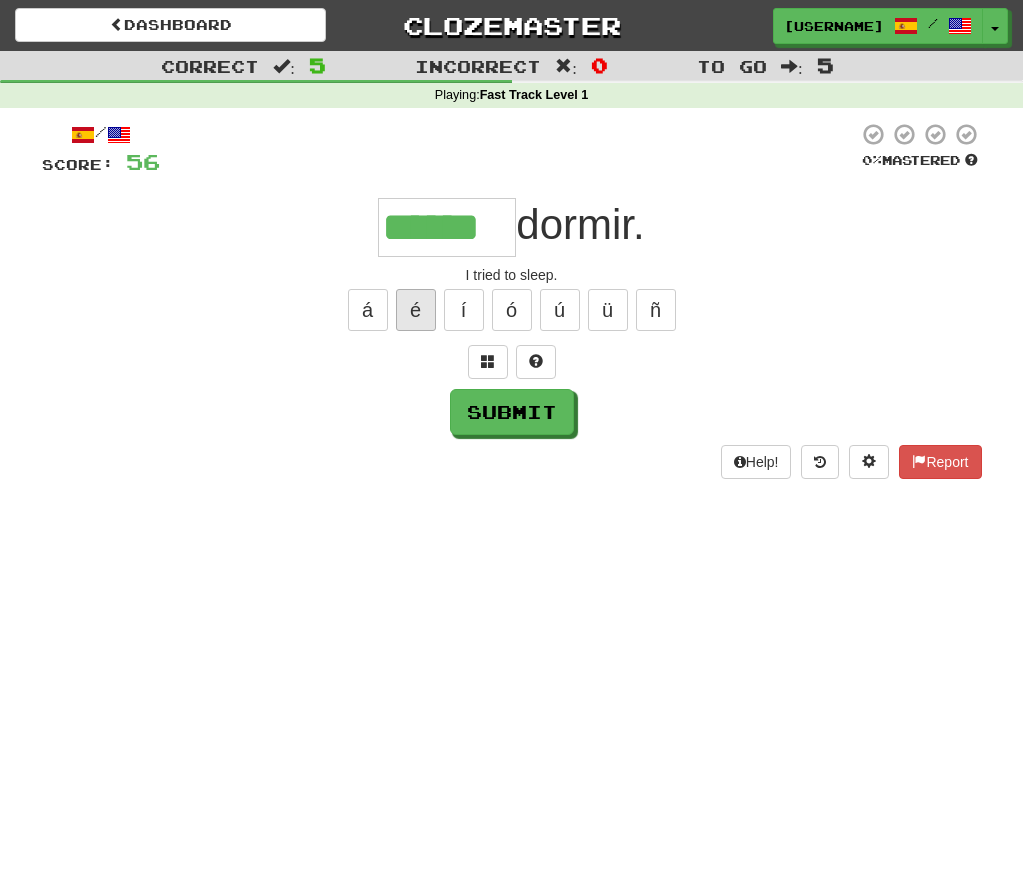type on "*******" 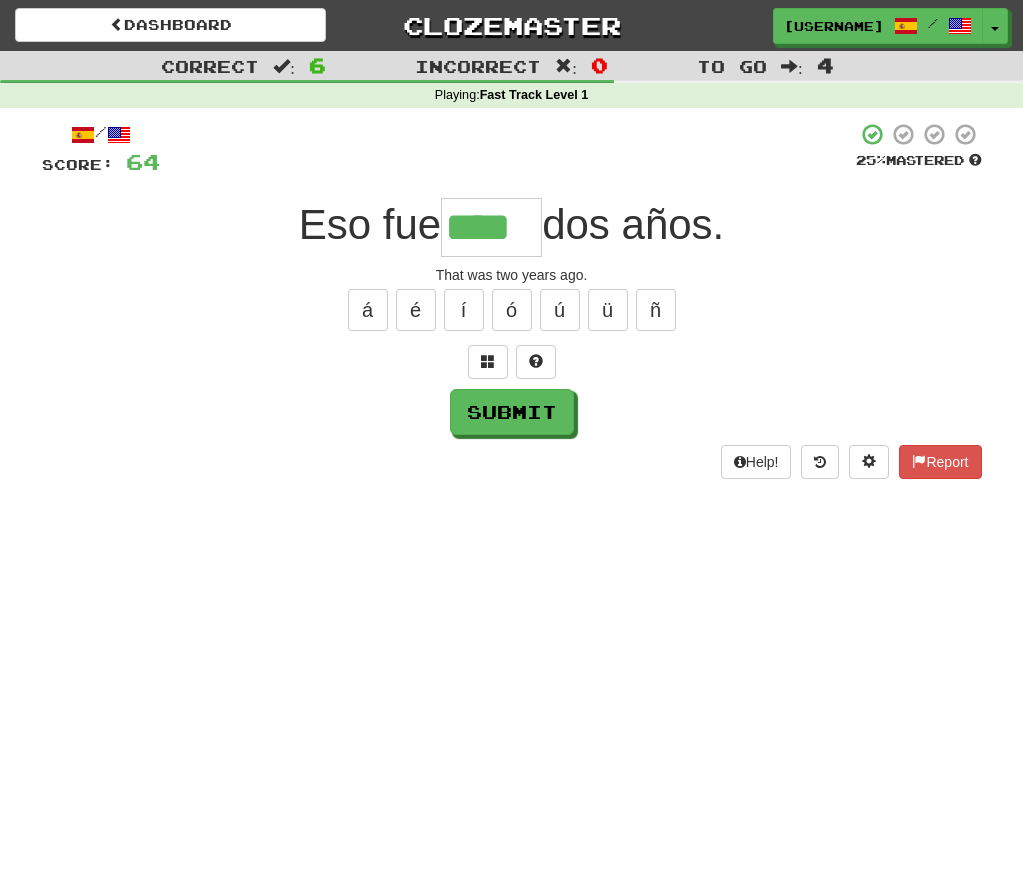 type on "****" 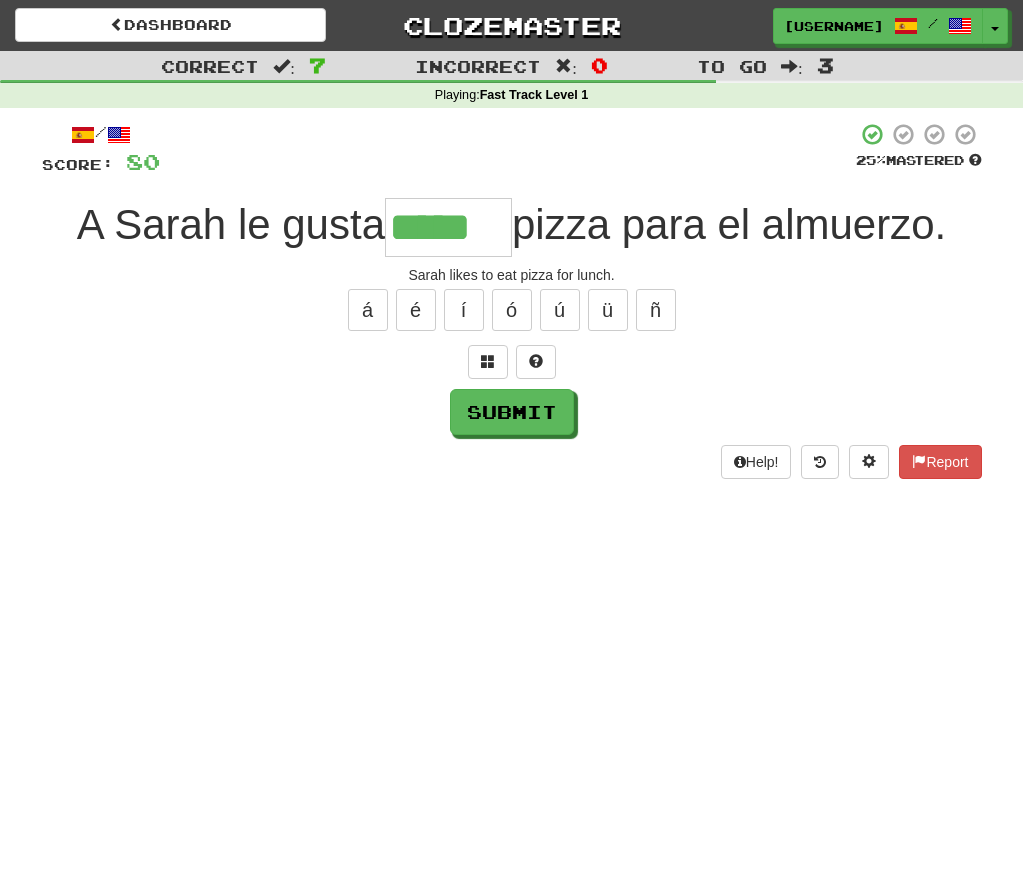type on "*****" 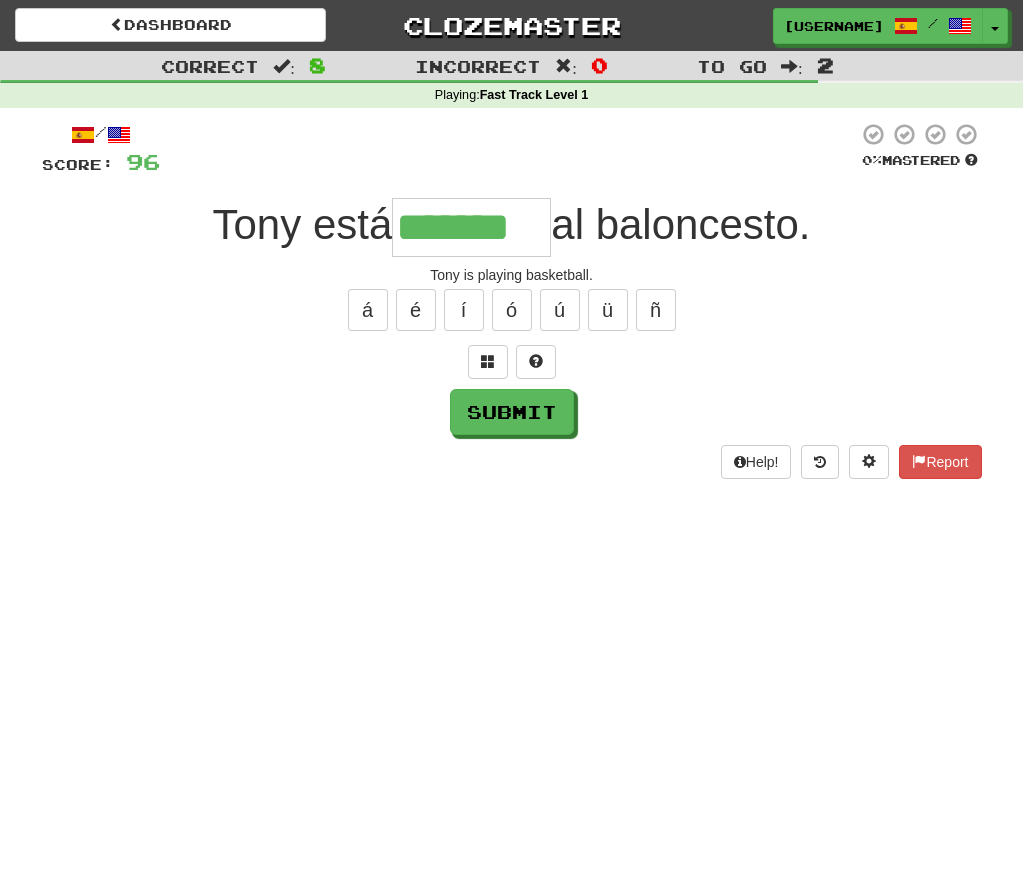 type on "*******" 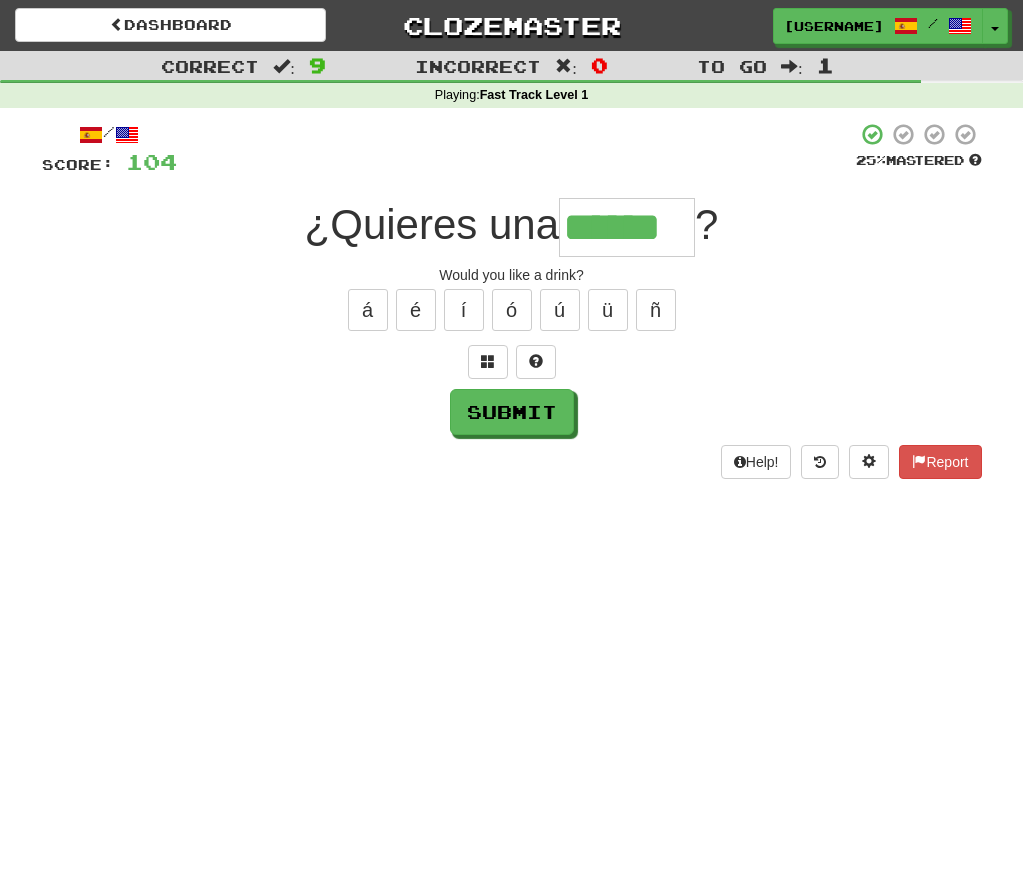 type on "******" 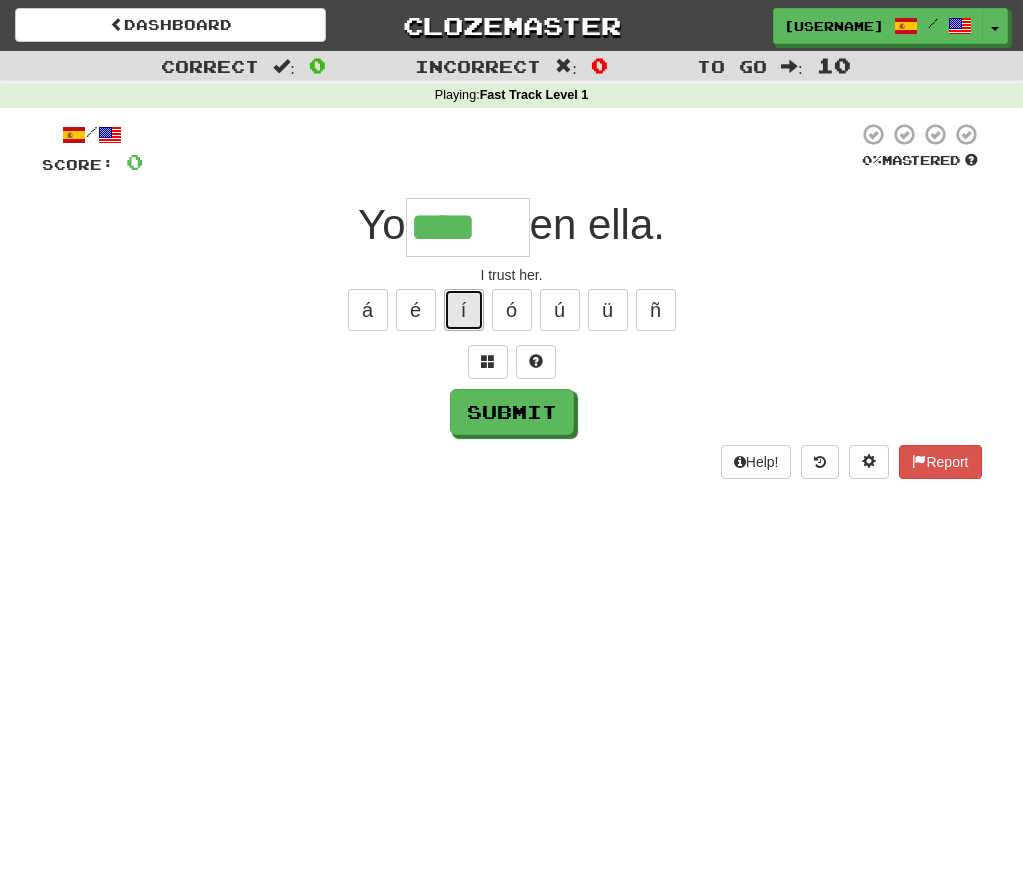 click on "í" at bounding box center (464, 310) 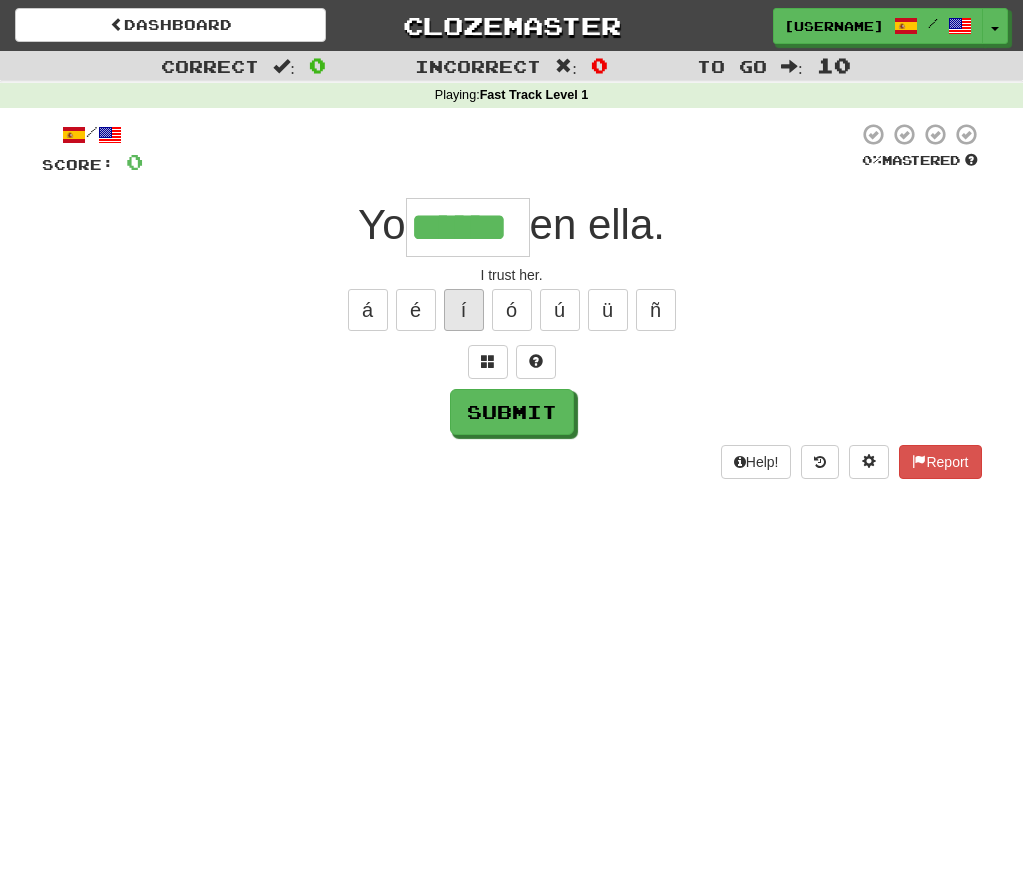 type on "******" 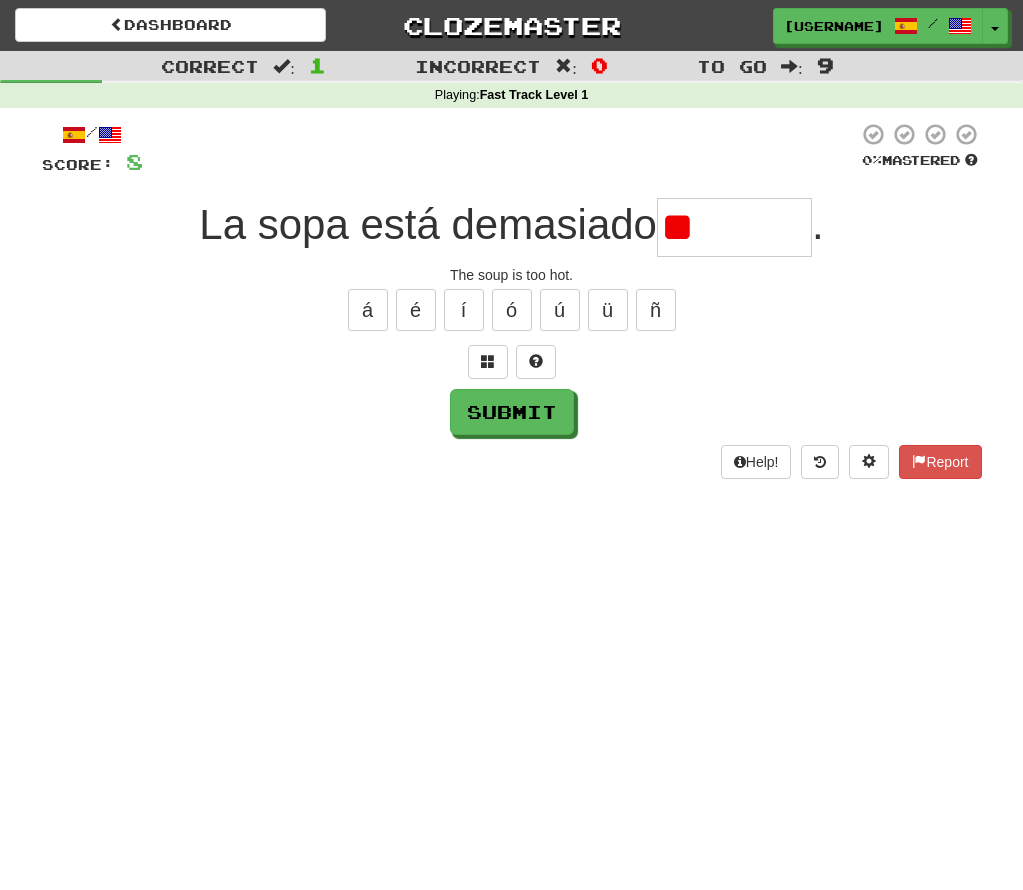 type on "*" 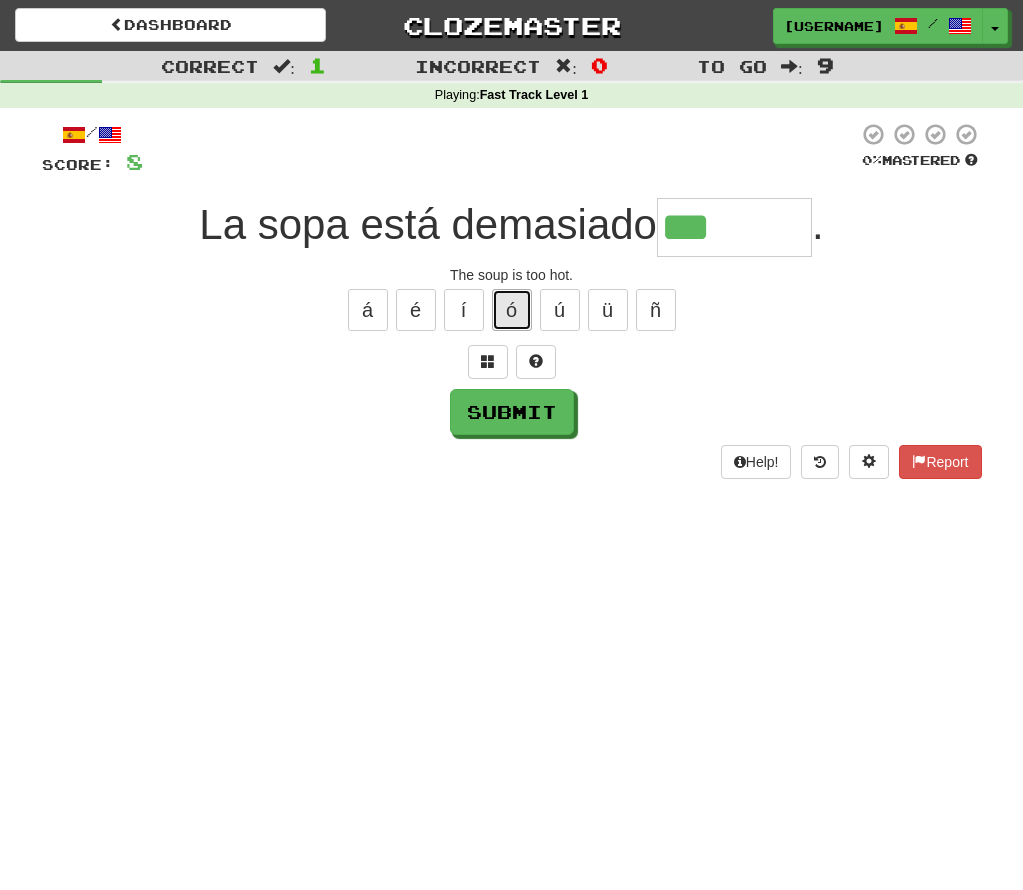 click on "ó" at bounding box center (512, 310) 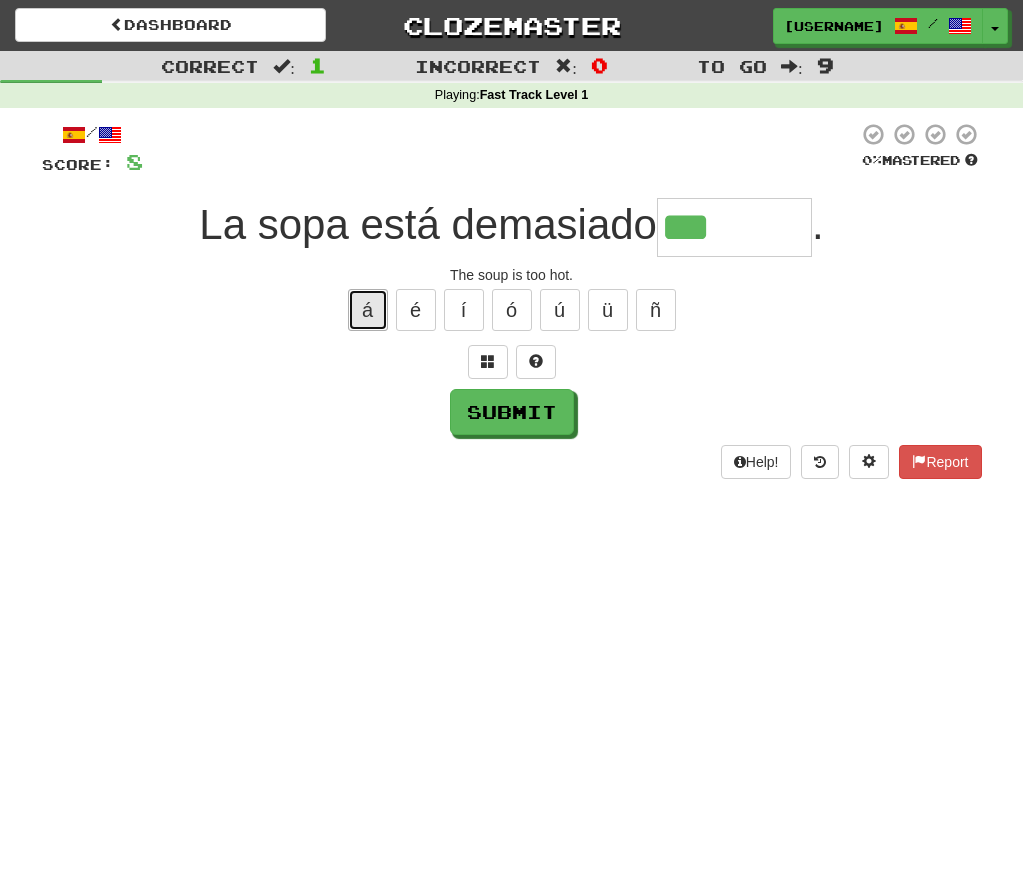 click on "á" at bounding box center [368, 310] 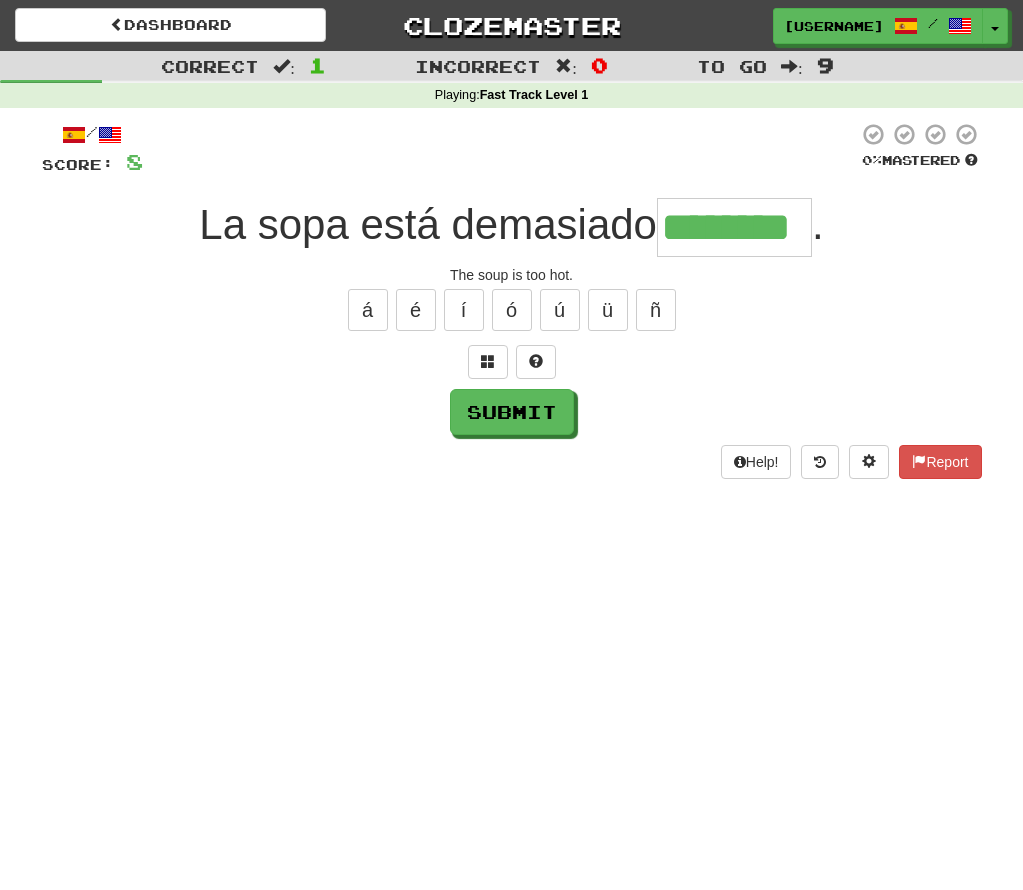 type on "********" 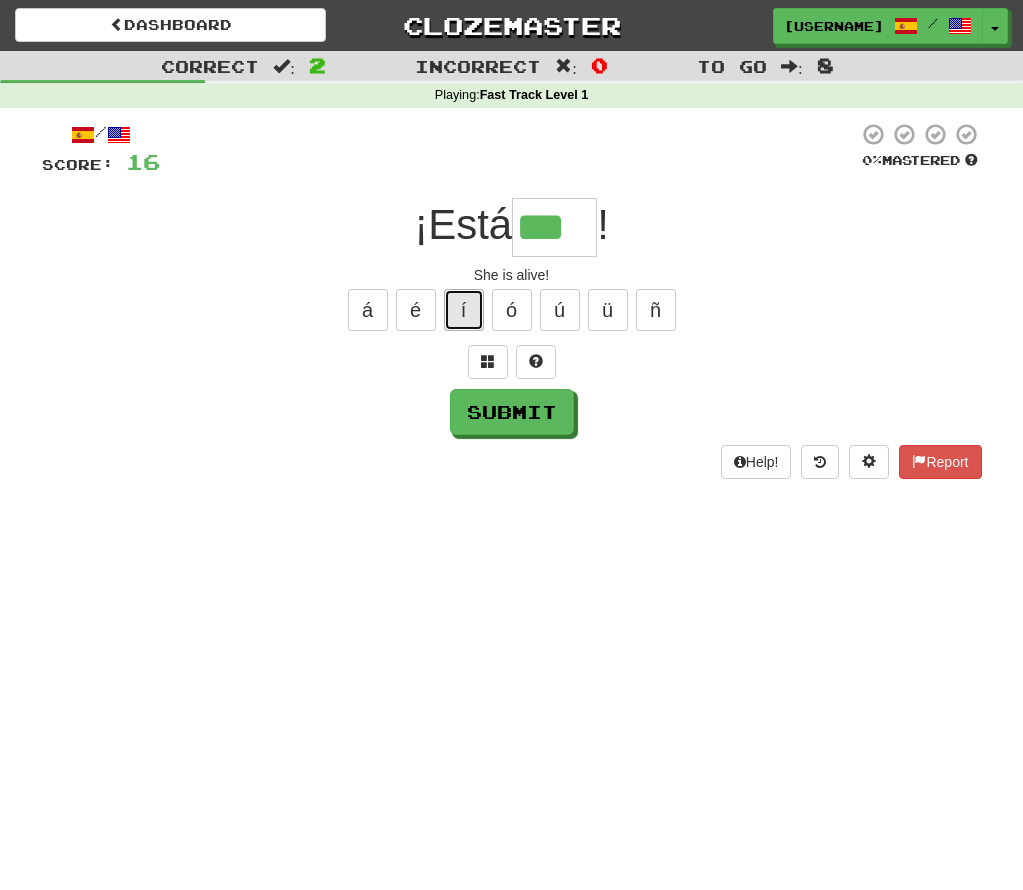 click on "í" at bounding box center [464, 310] 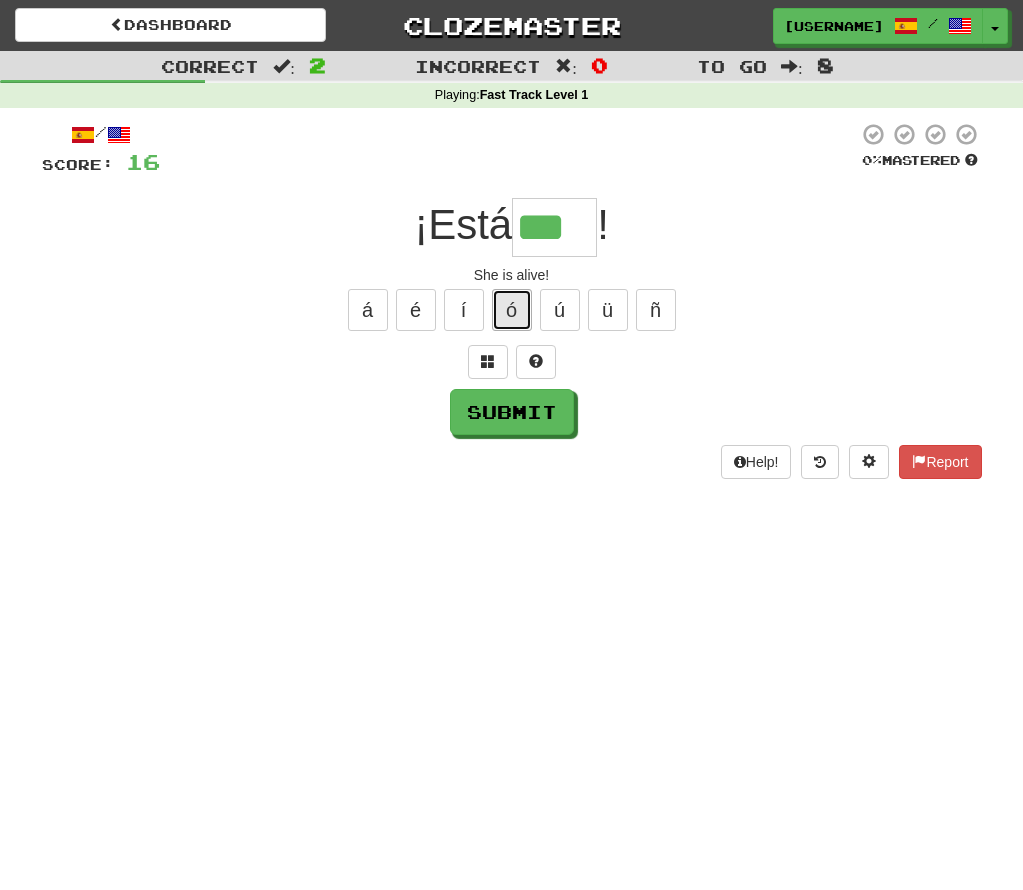 click on "ó" at bounding box center [512, 310] 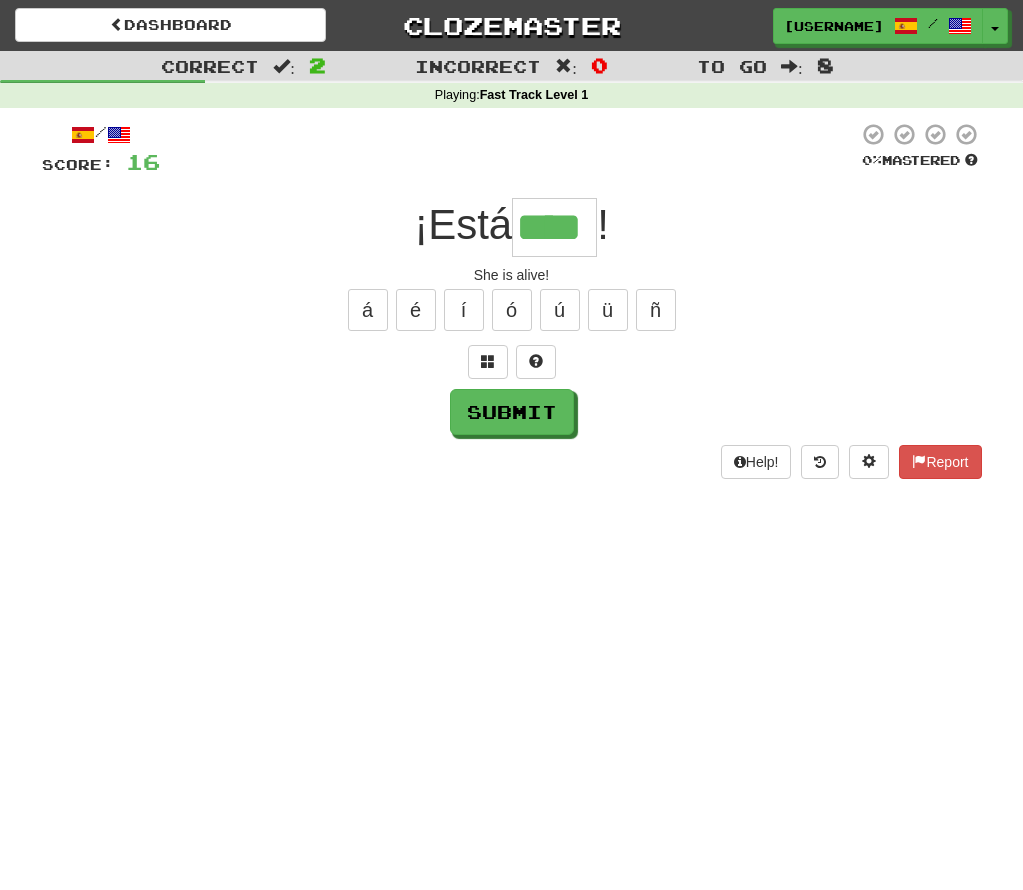 type on "****" 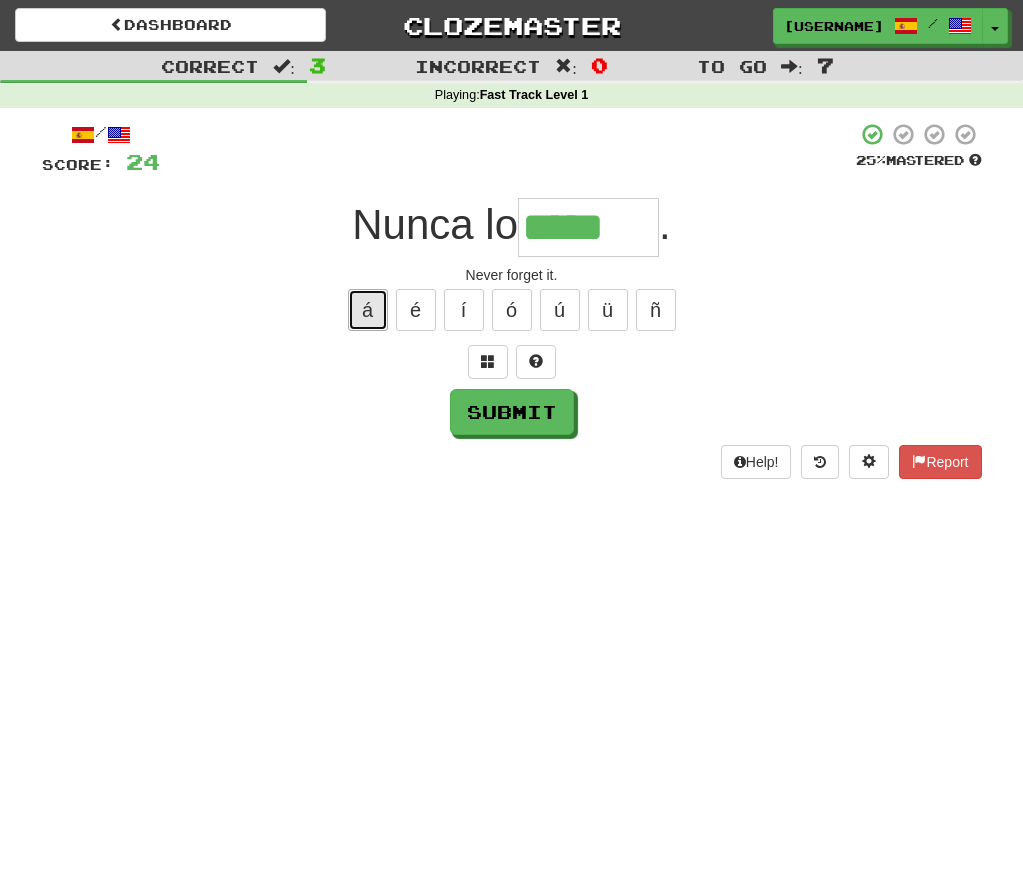 click on "á" at bounding box center [368, 310] 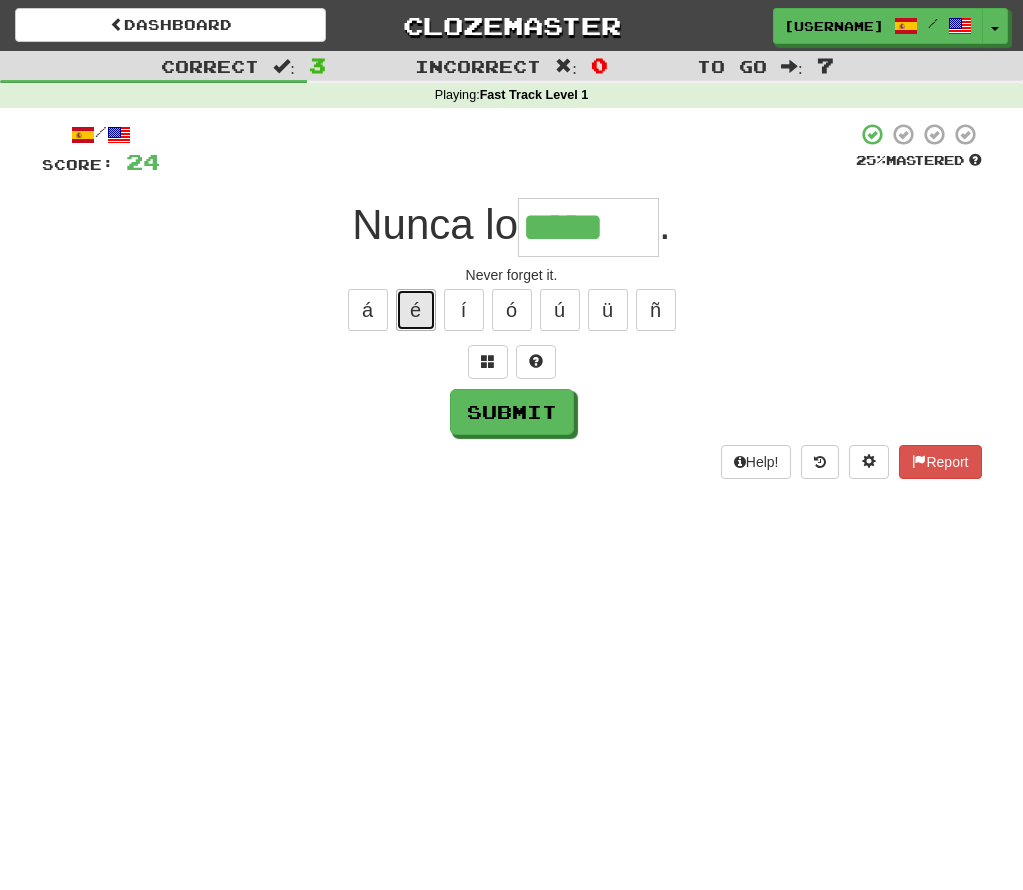 click on "é" at bounding box center (416, 310) 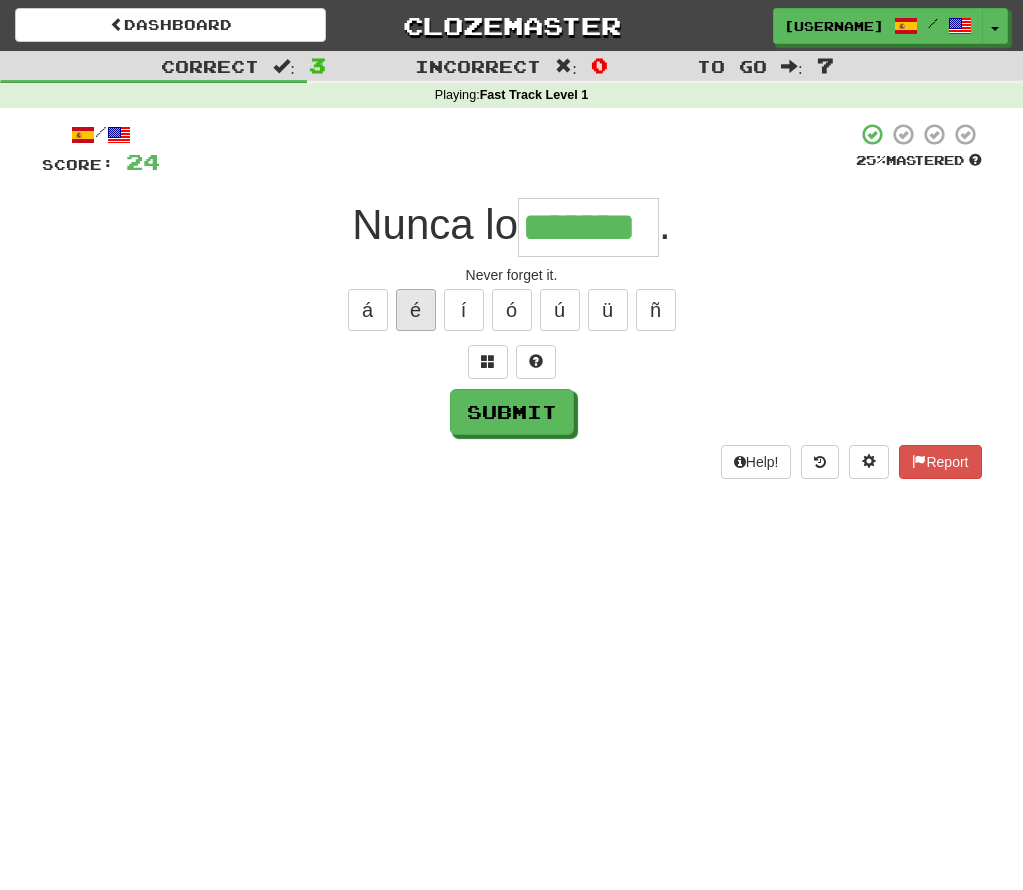 type on "*******" 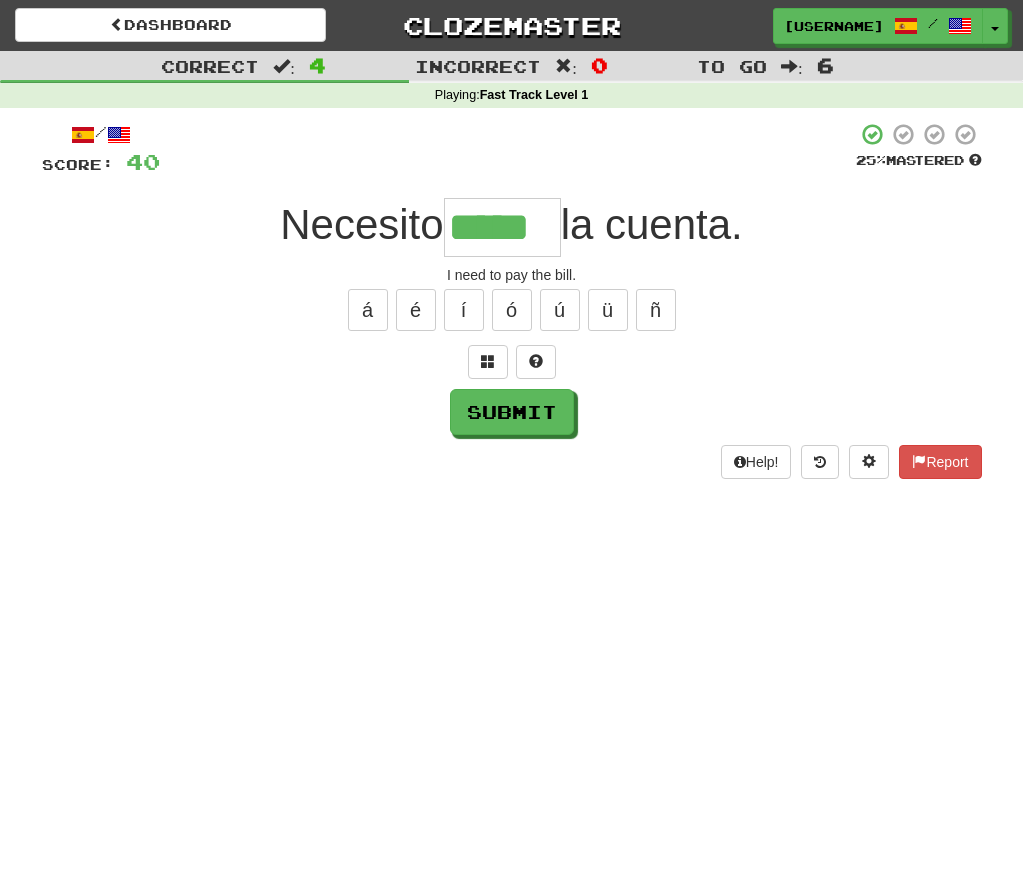 type on "*****" 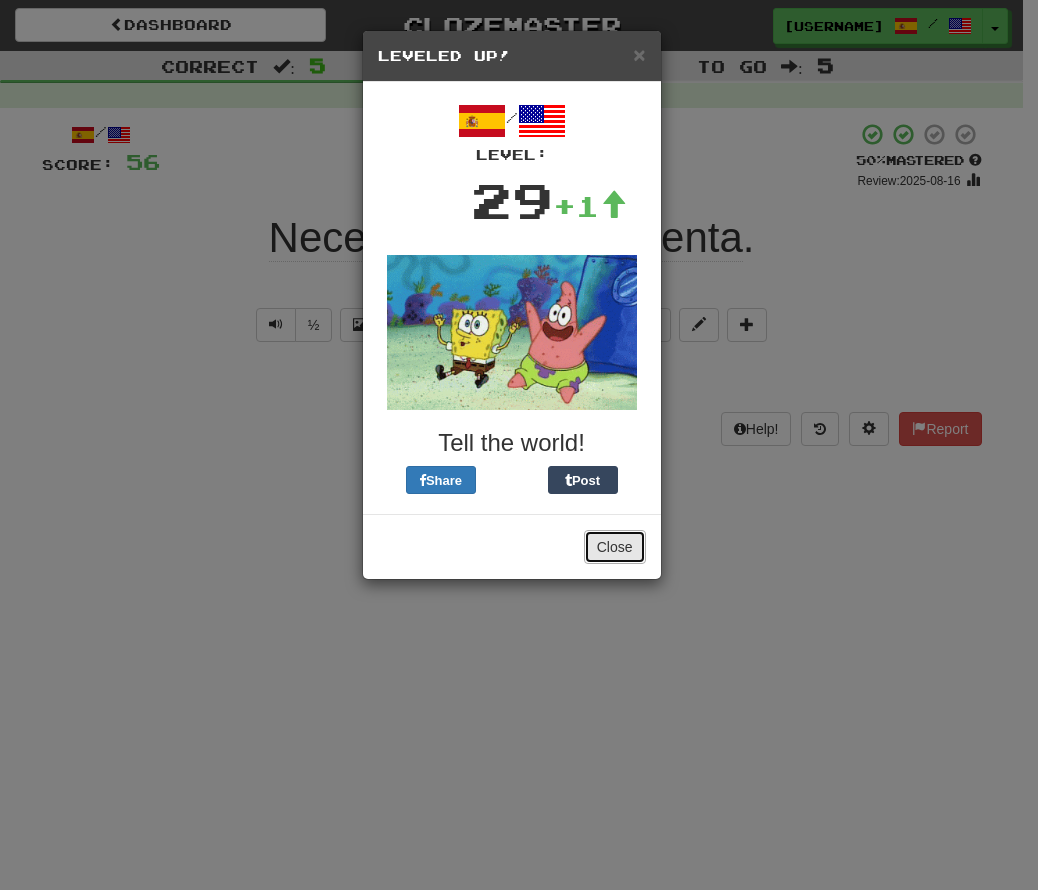 click on "Close" at bounding box center [615, 547] 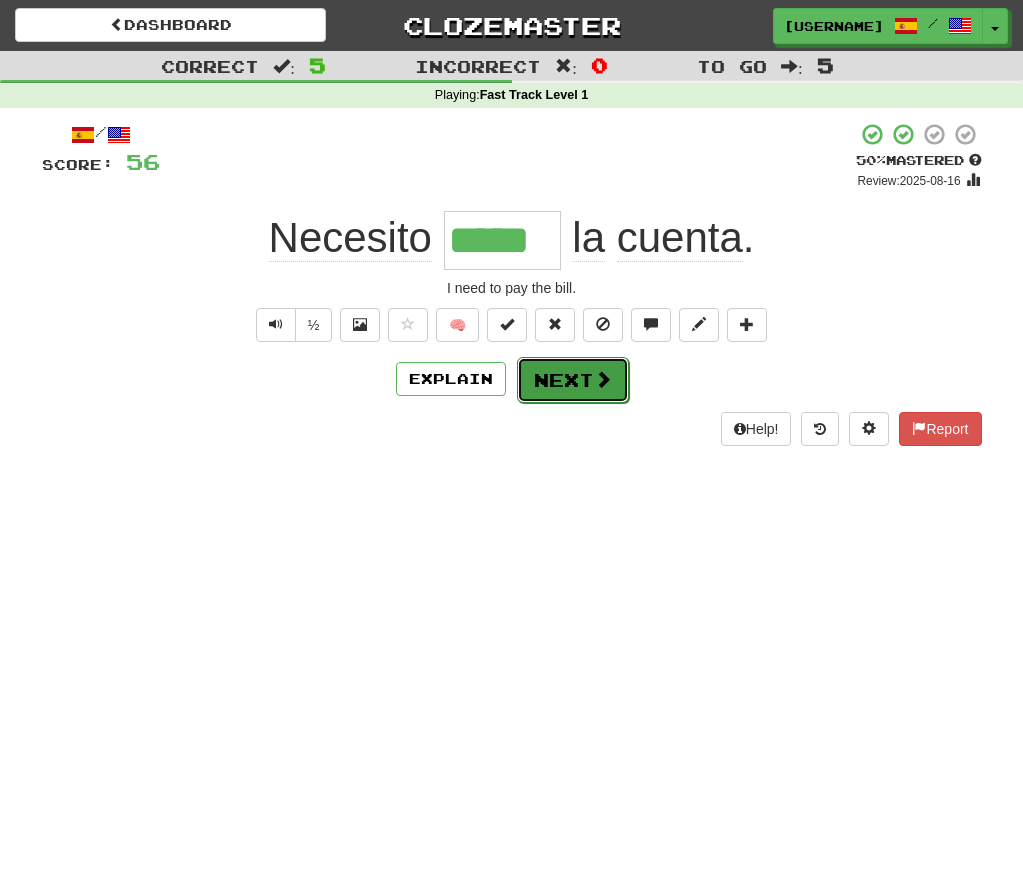 click on "Next" at bounding box center (573, 380) 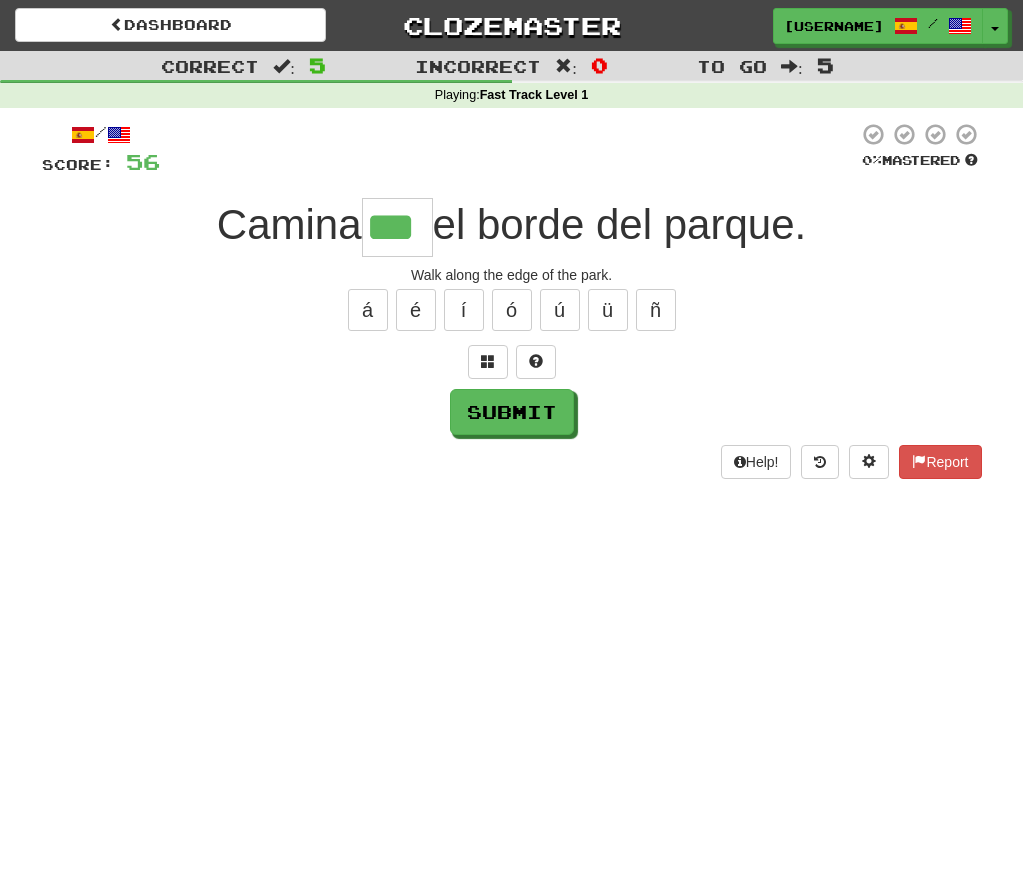 type on "***" 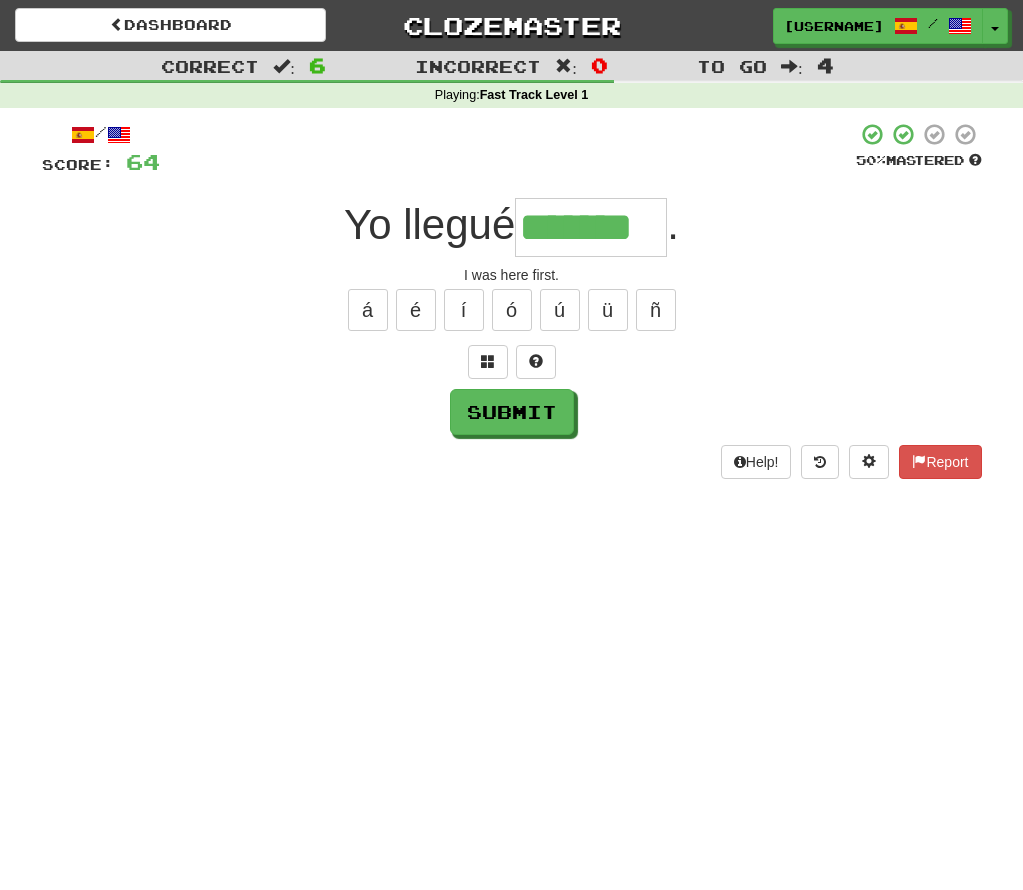 type on "*******" 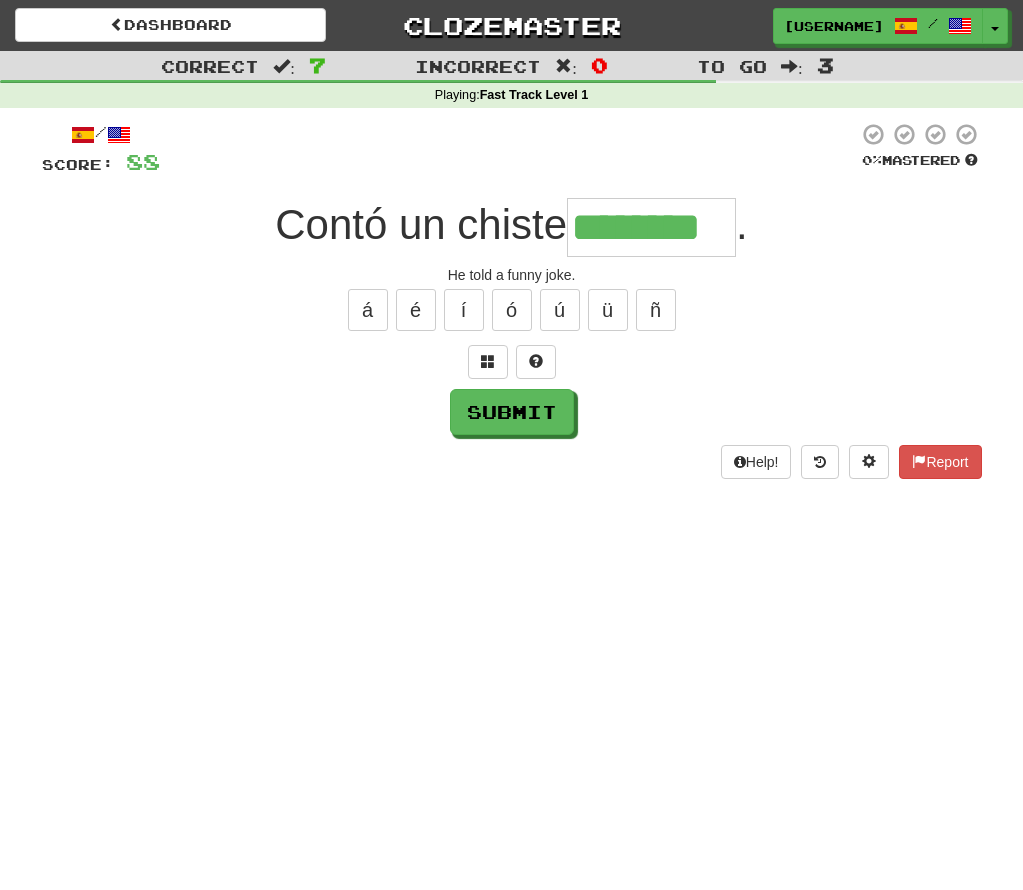 type on "********" 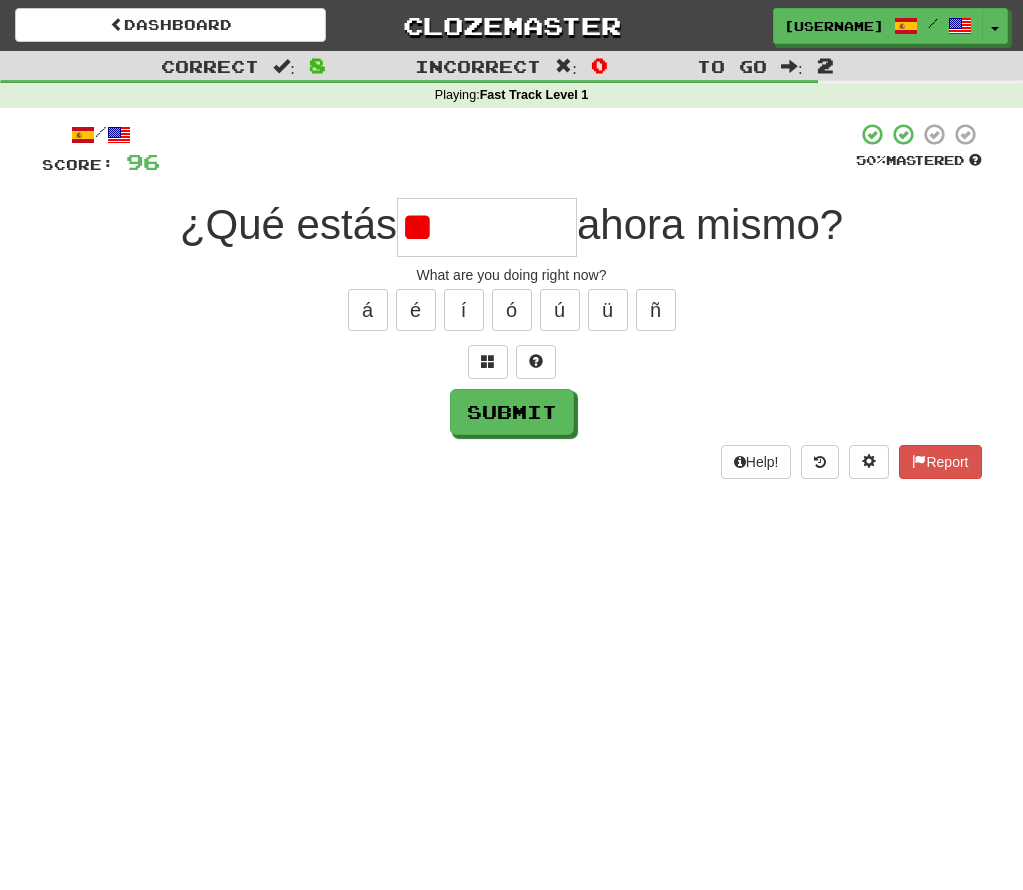 type on "*" 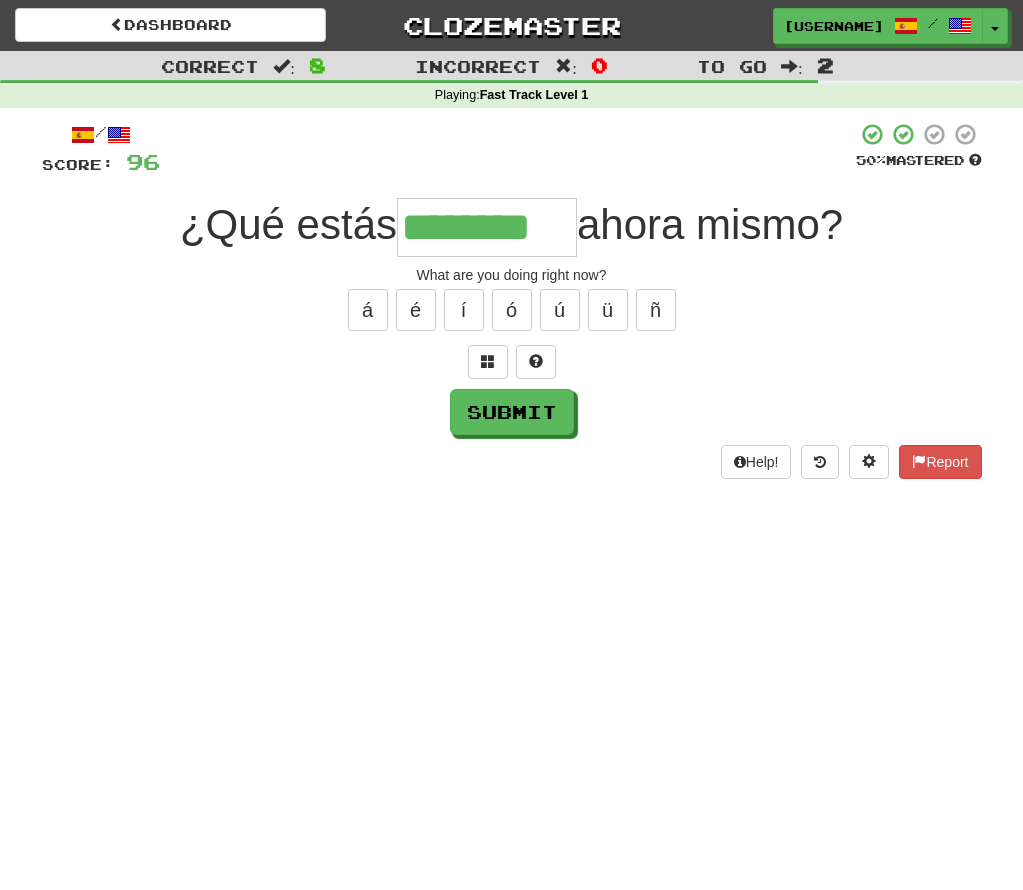 type on "********" 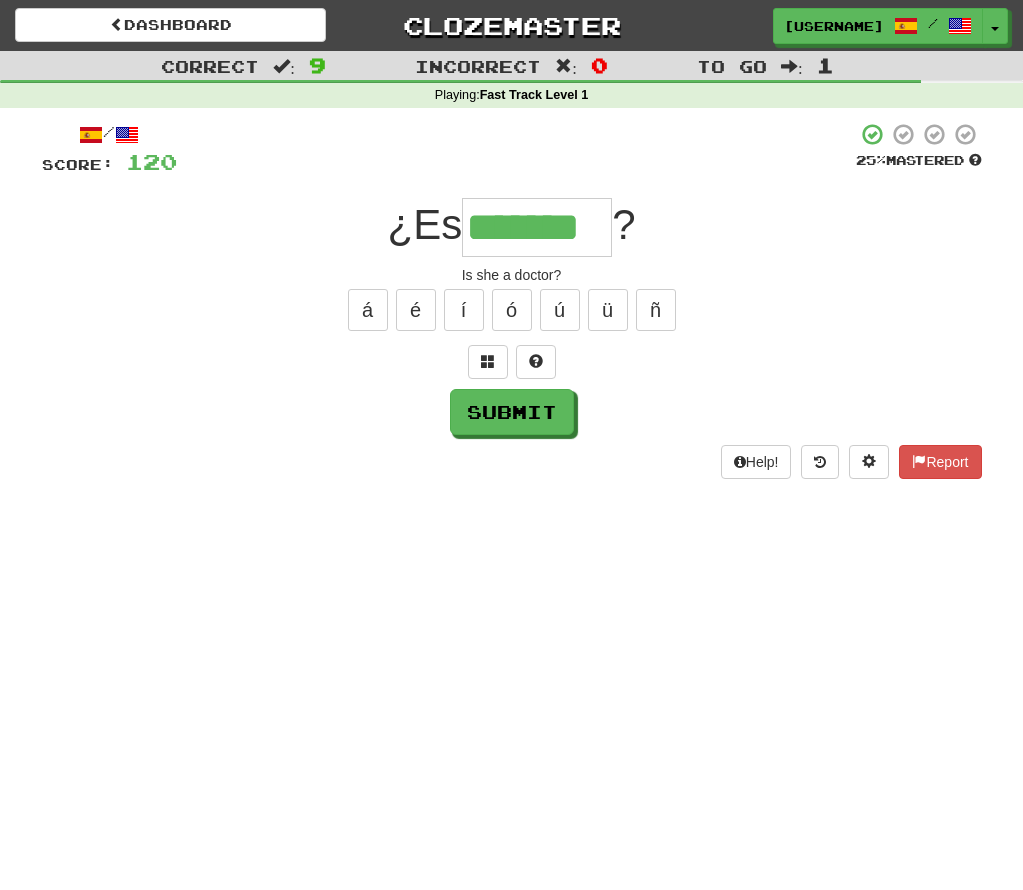 type on "*******" 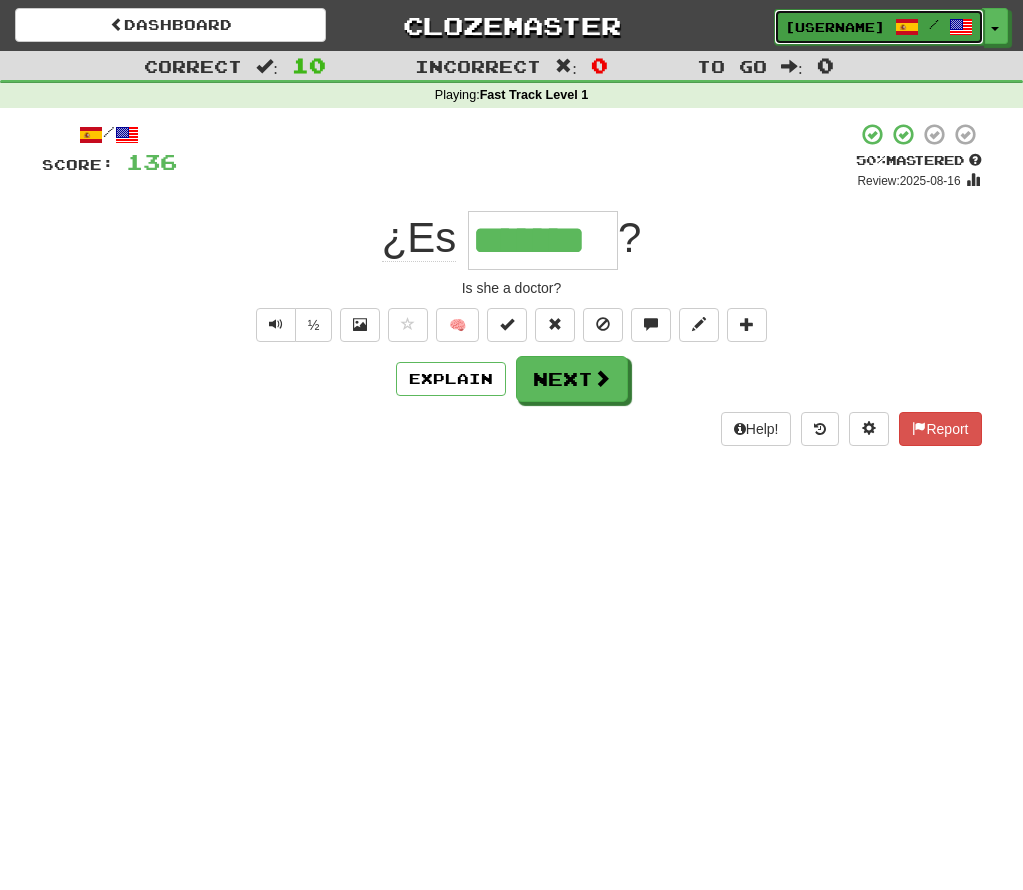 click on "zsmithg
/" at bounding box center (879, 27) 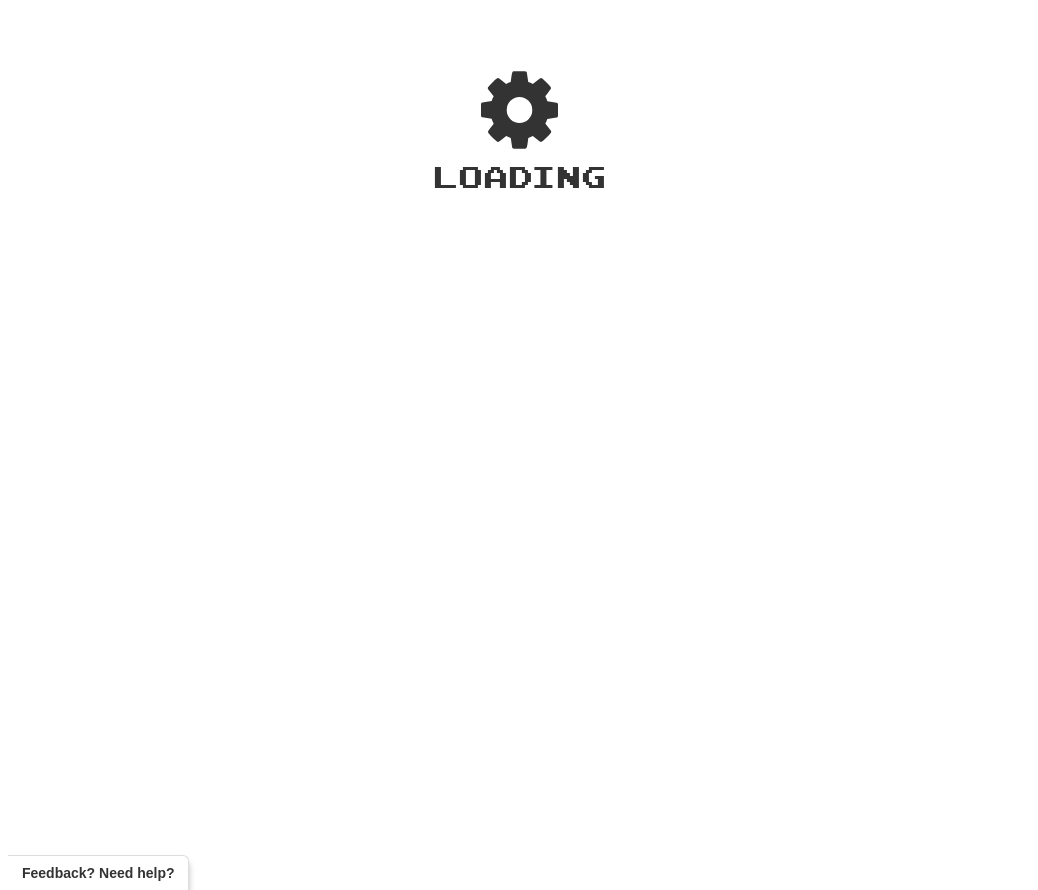 scroll, scrollTop: 0, scrollLeft: 0, axis: both 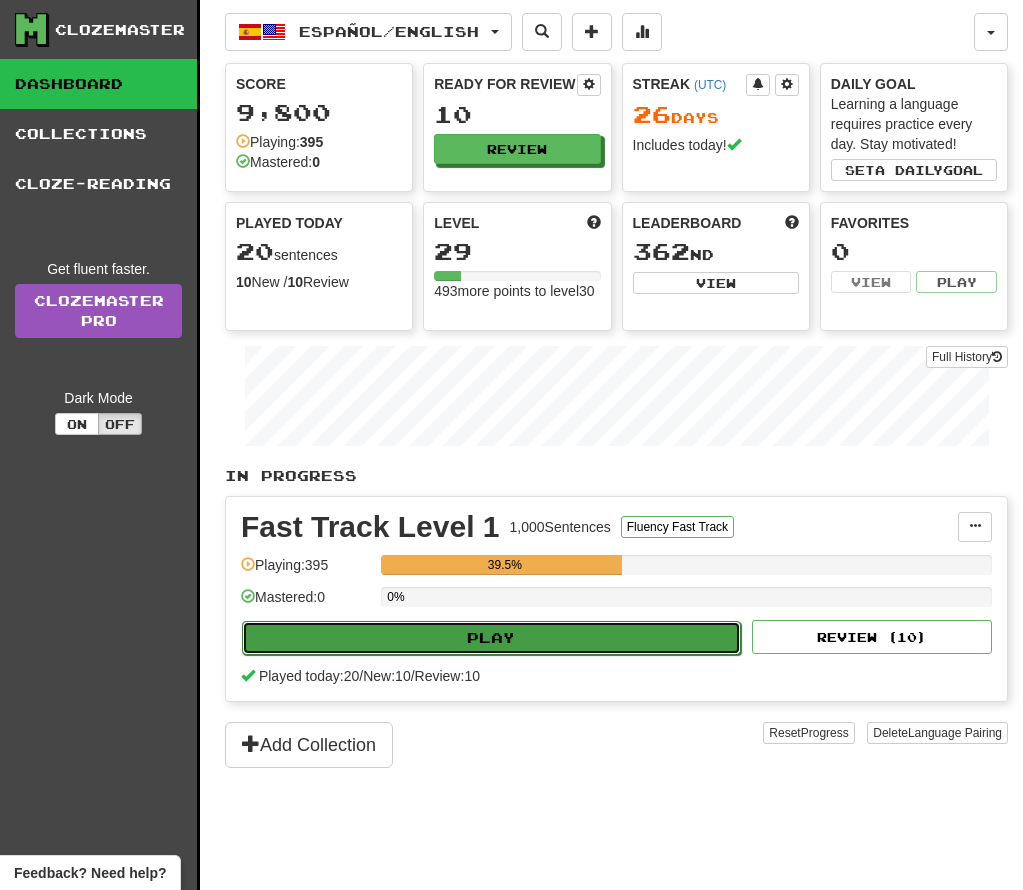 click on "Play" at bounding box center [491, 638] 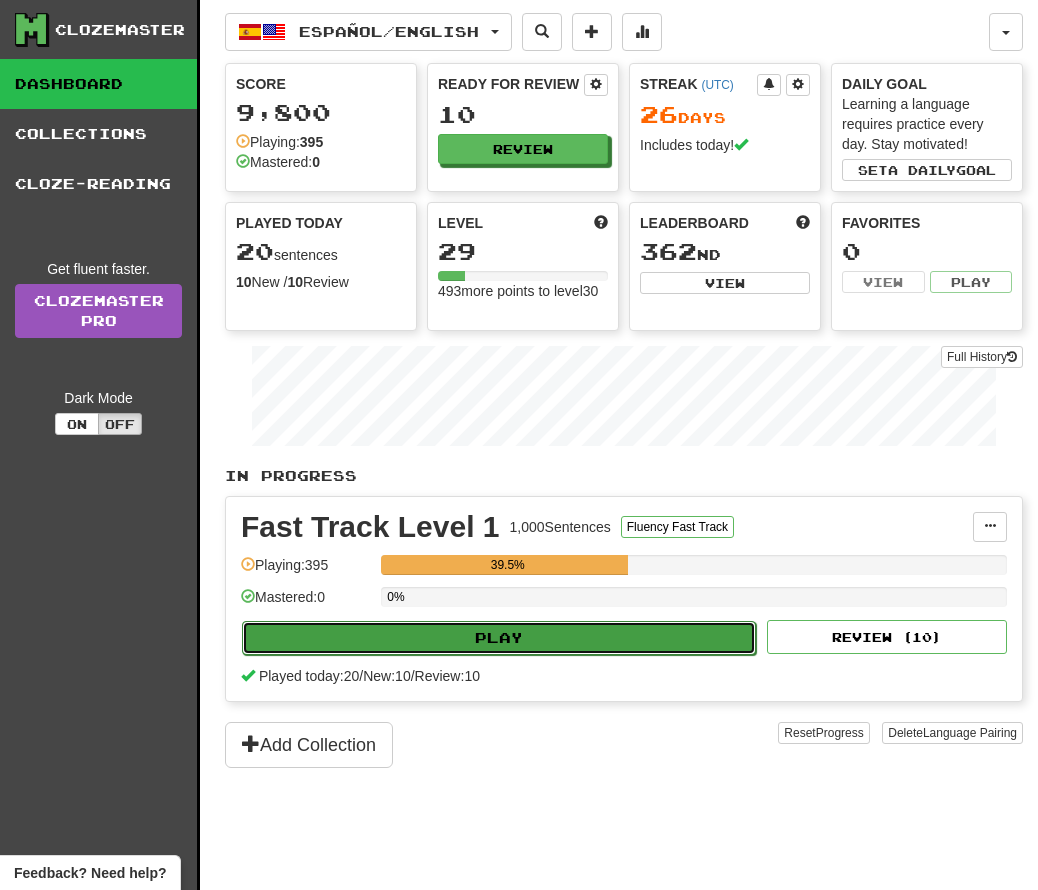 select on "**" 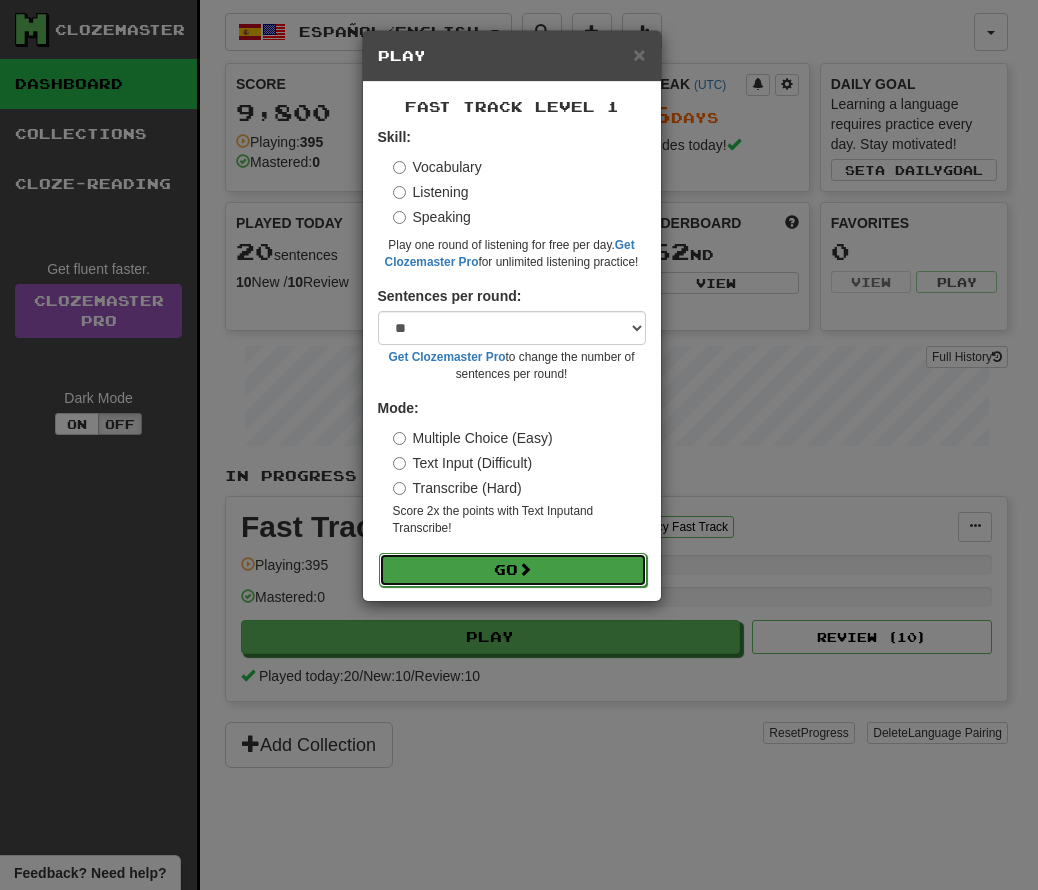 click on "Go" at bounding box center (513, 570) 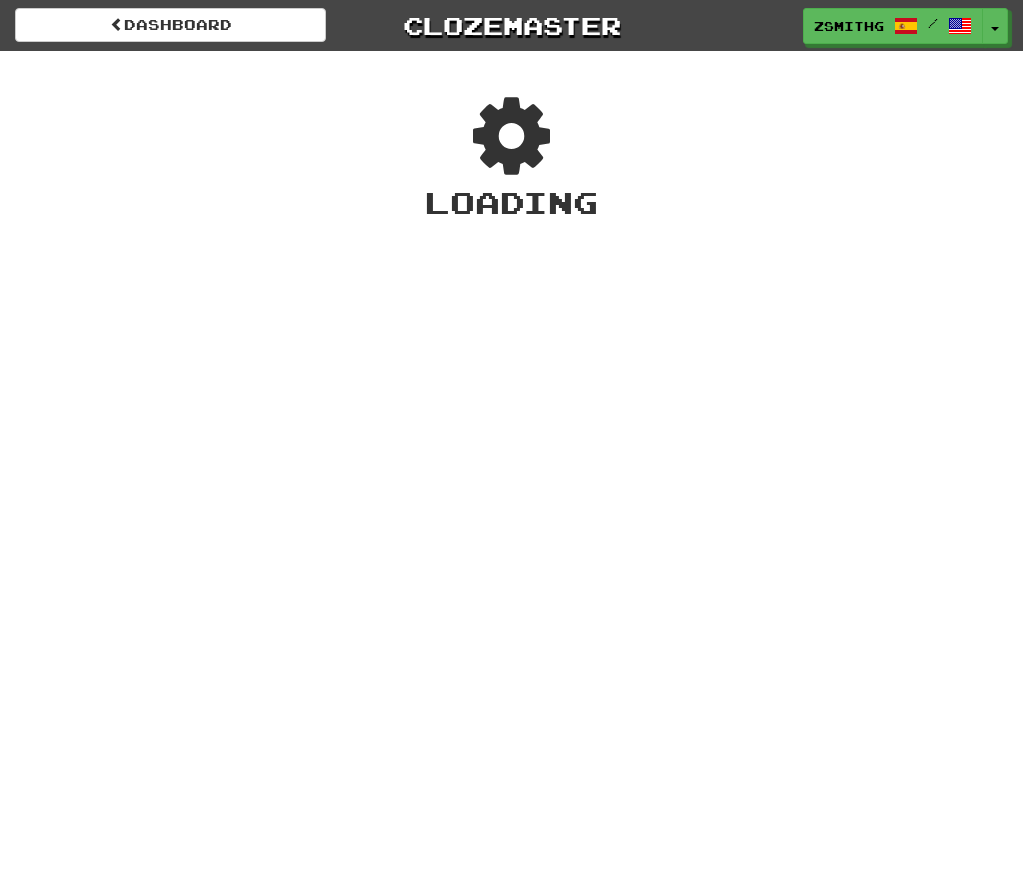 scroll, scrollTop: 0, scrollLeft: 0, axis: both 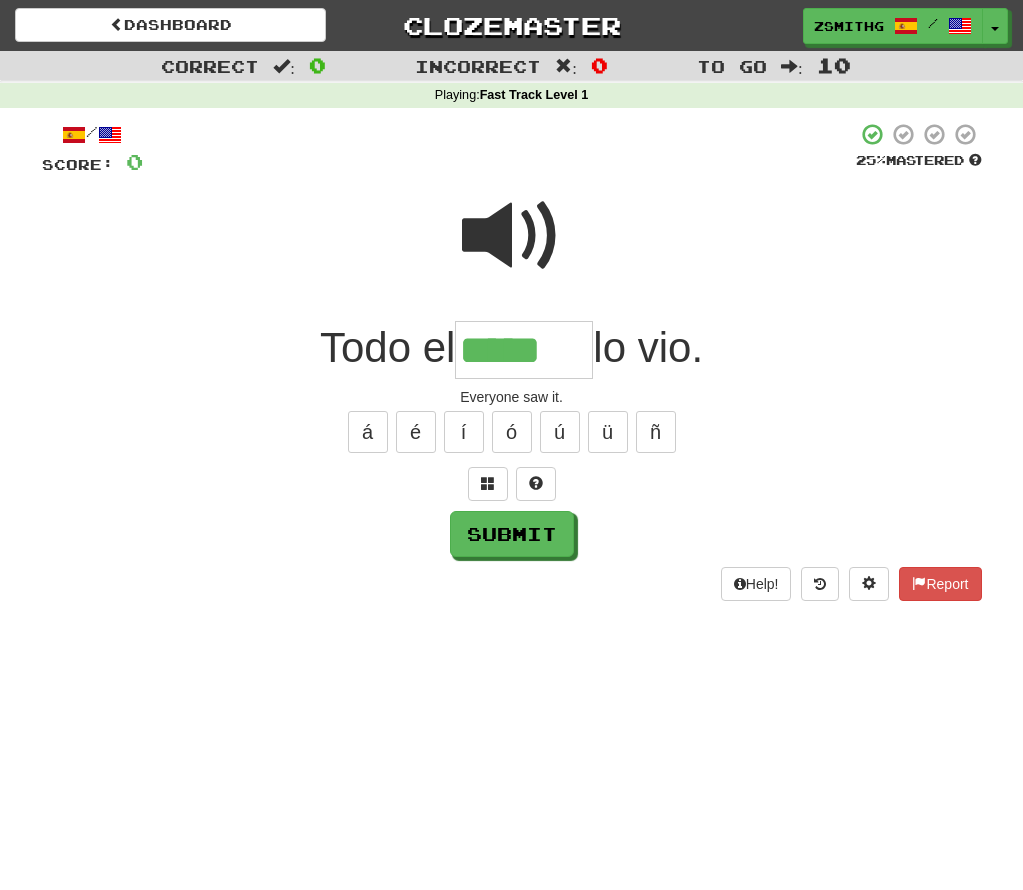 type on "*****" 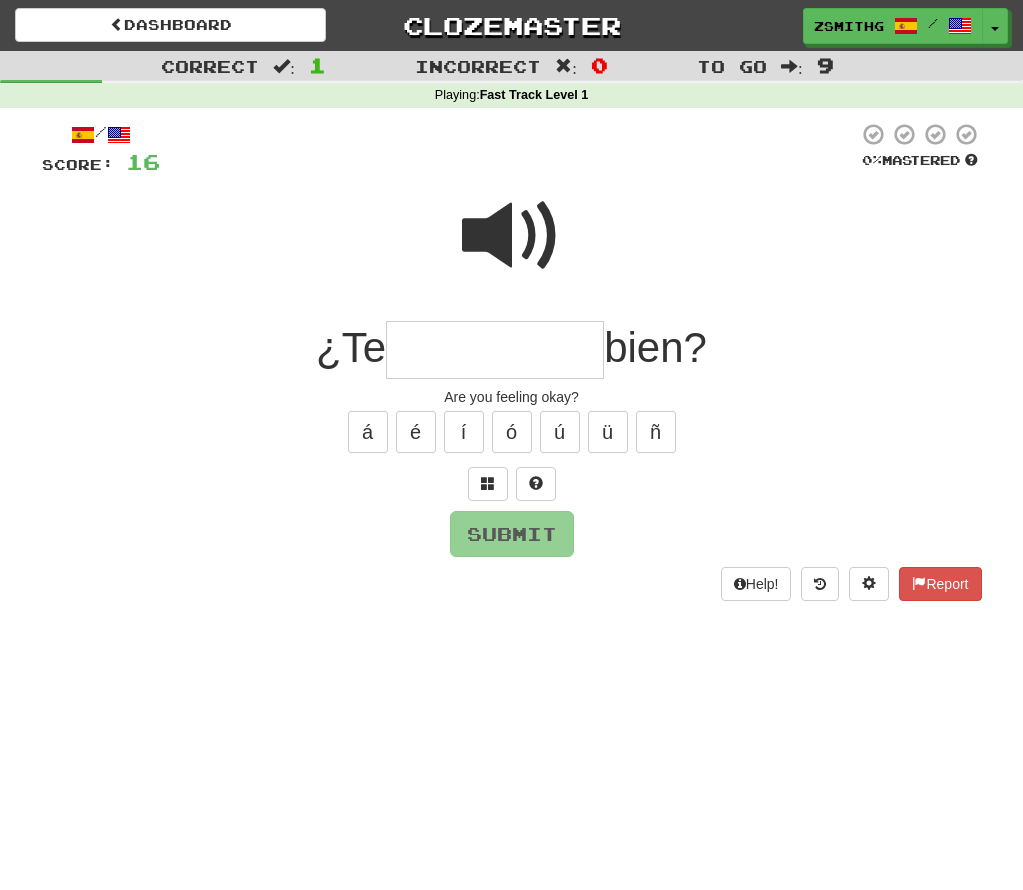 click at bounding box center [512, 236] 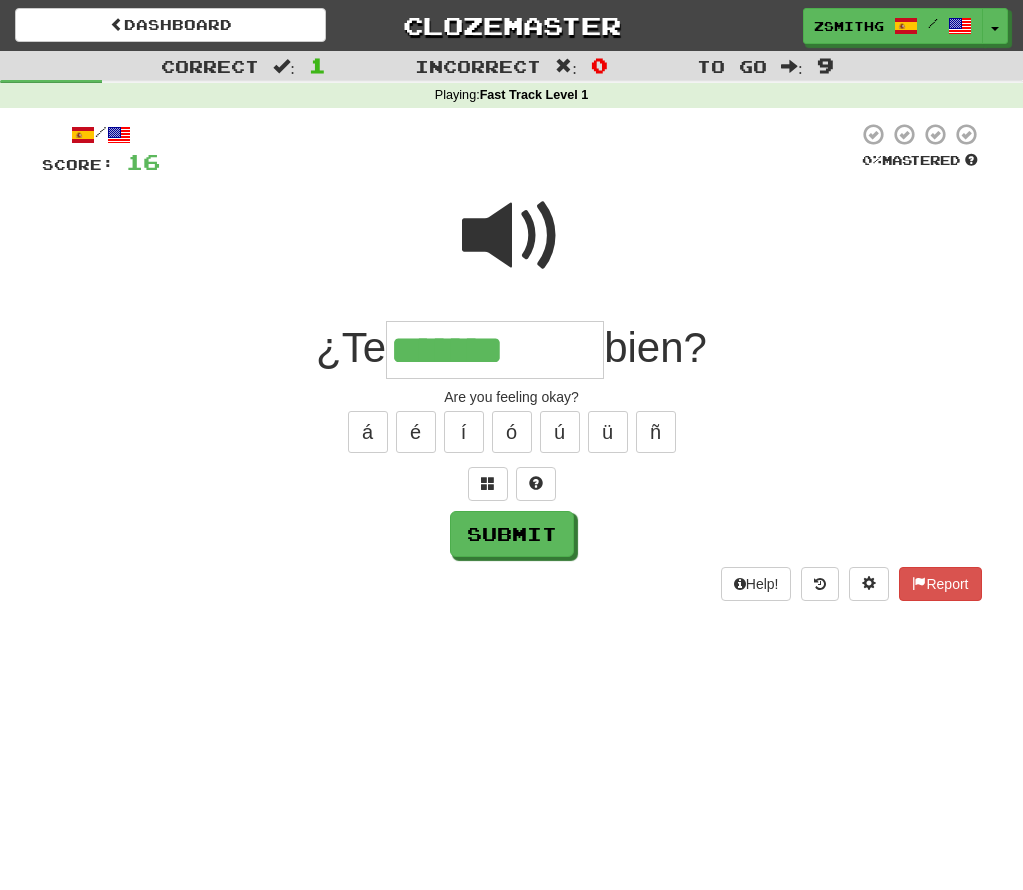 click at bounding box center [512, 236] 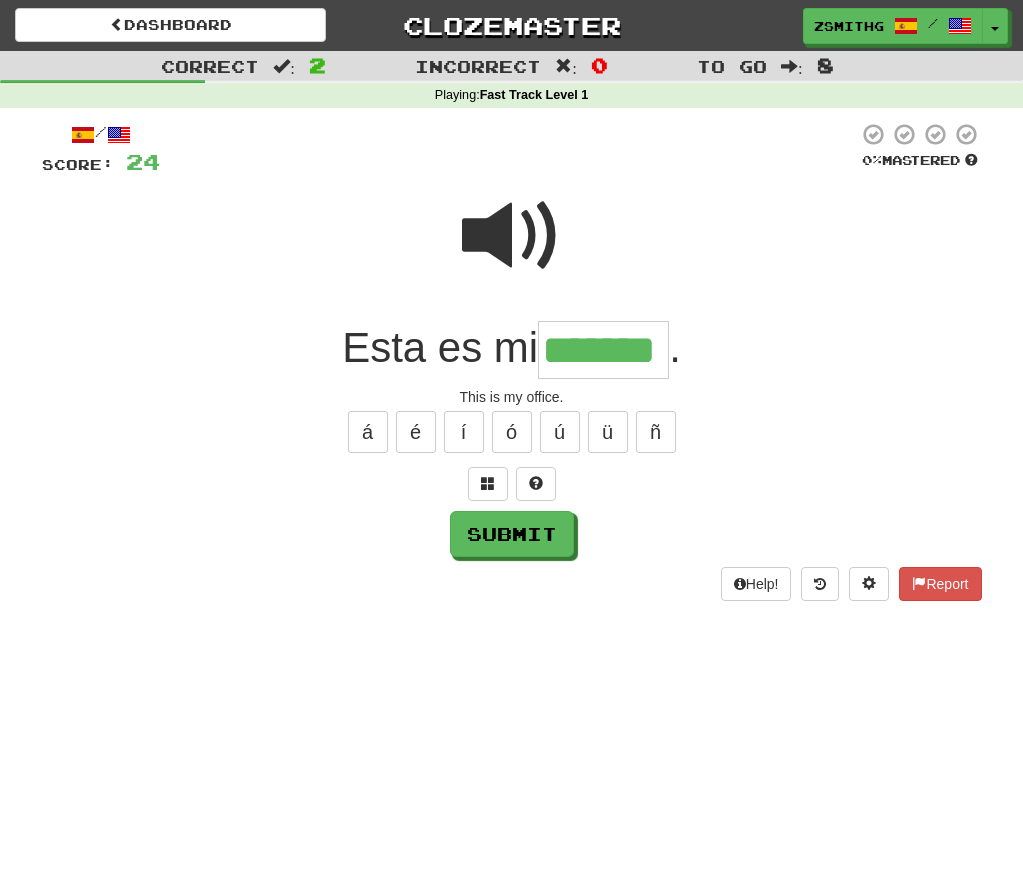 type on "*******" 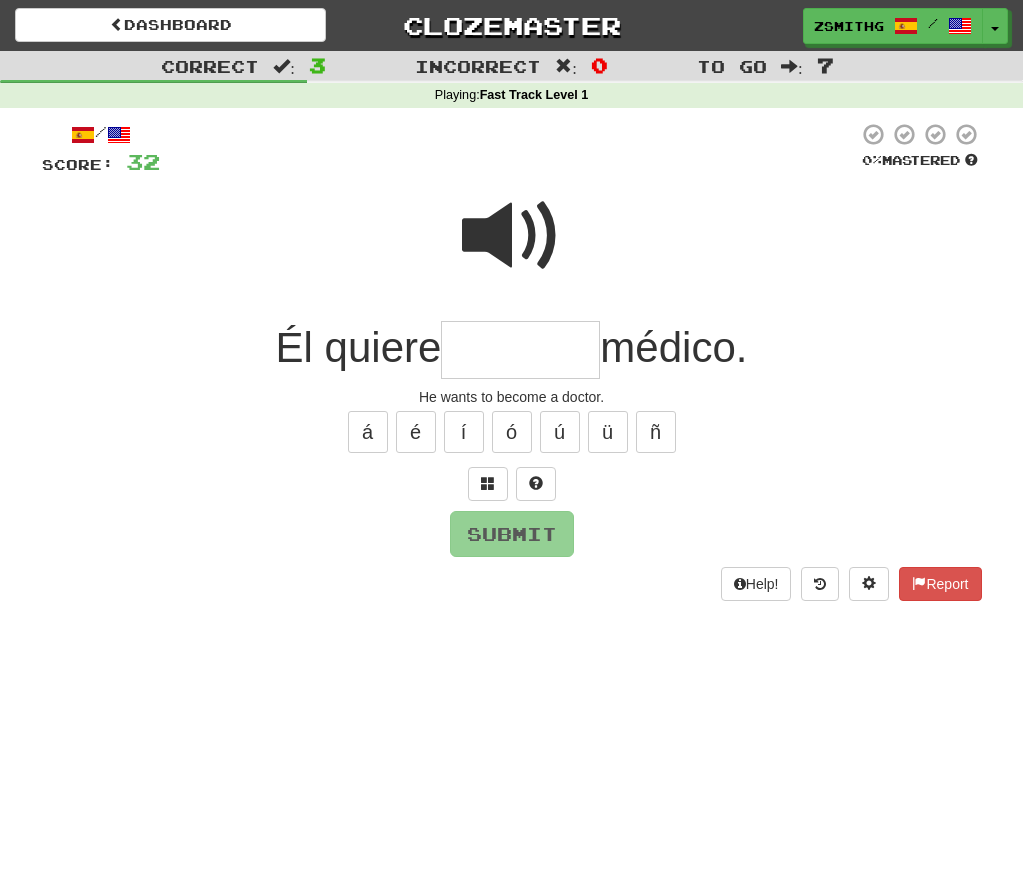 type on "*" 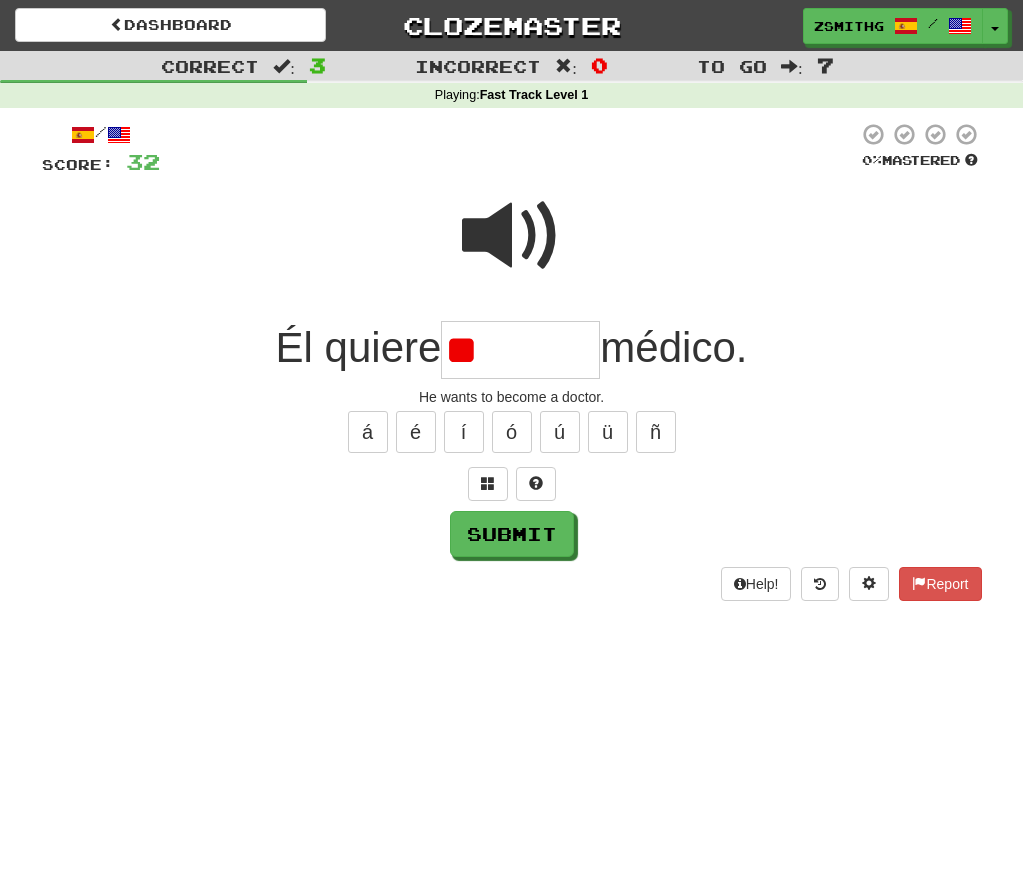 type on "*" 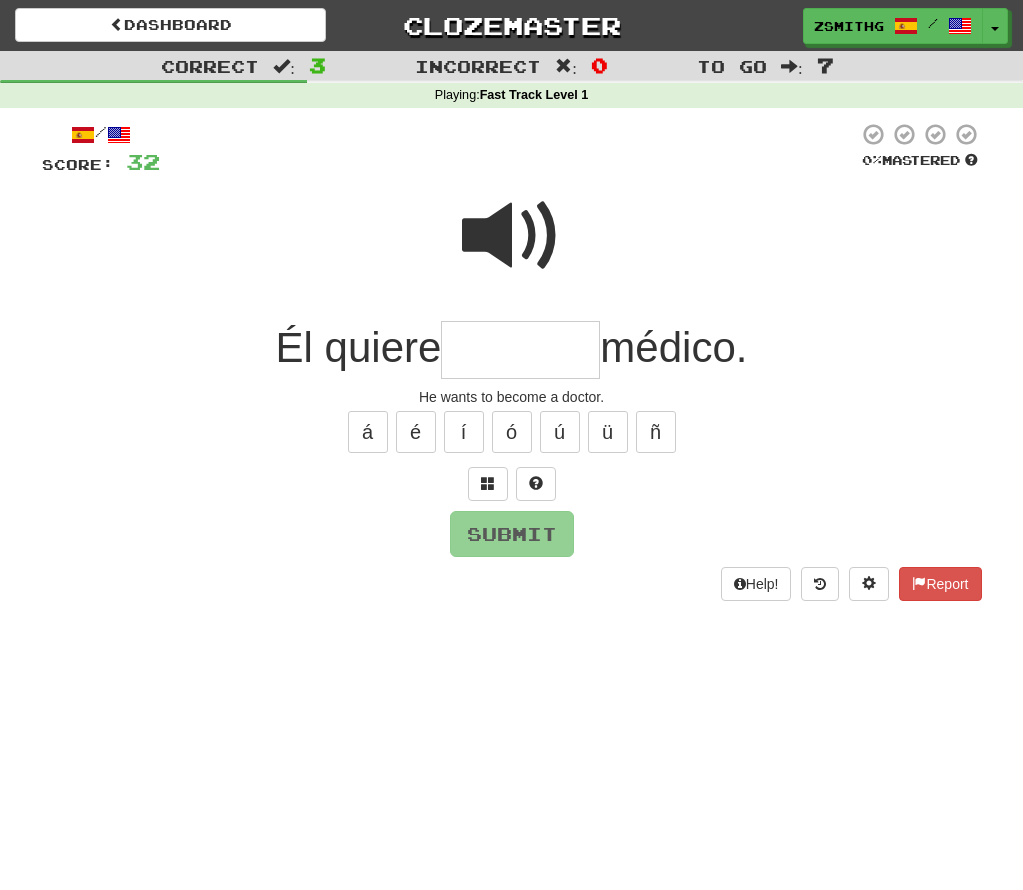 click at bounding box center [512, 236] 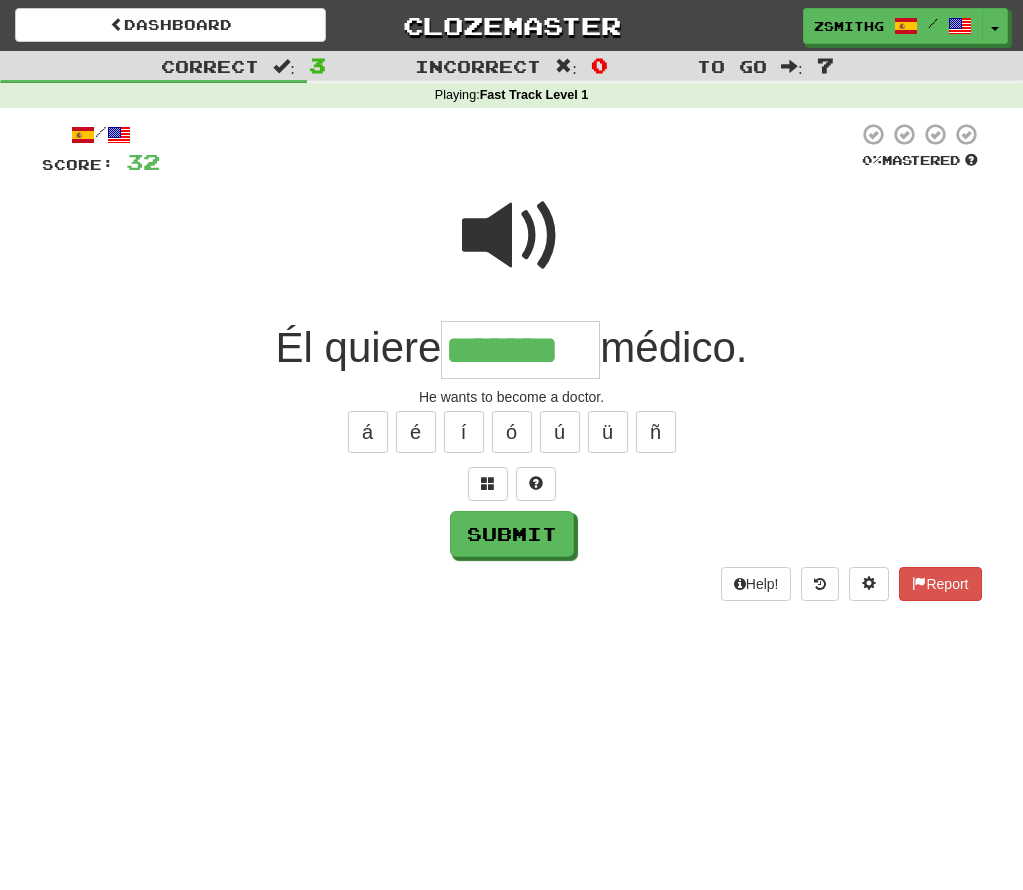 type on "*******" 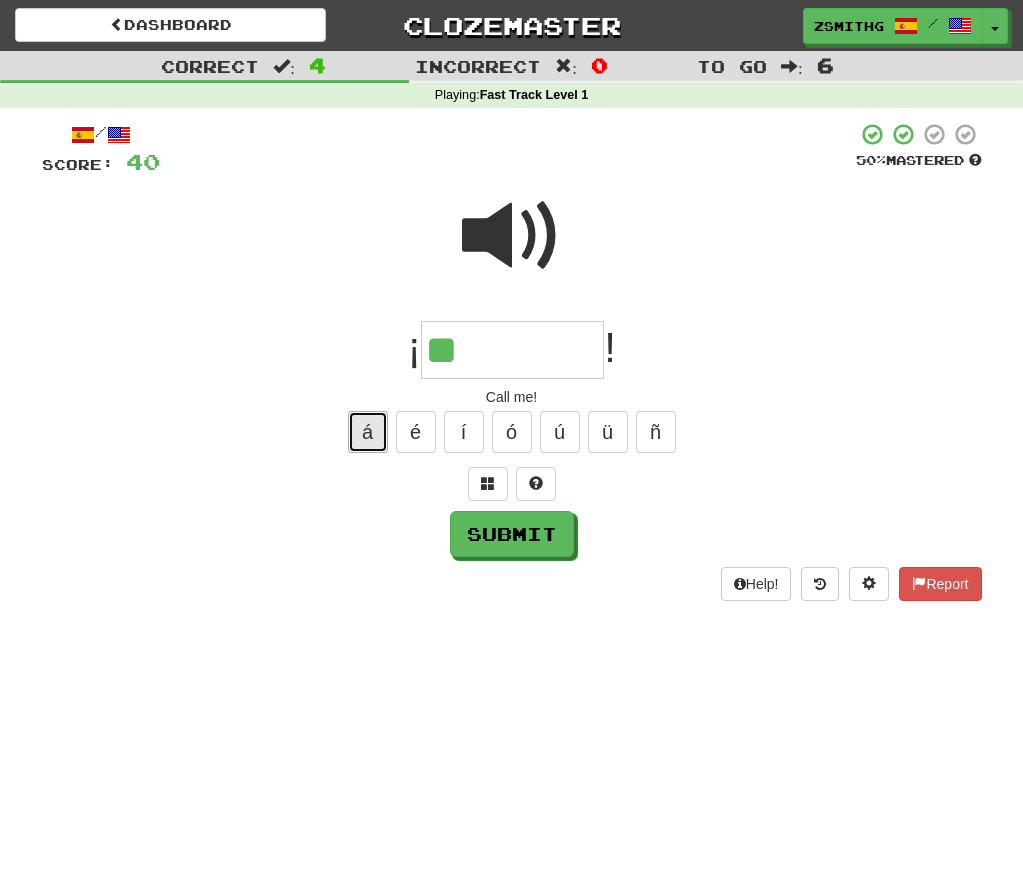 click on "á" at bounding box center (368, 432) 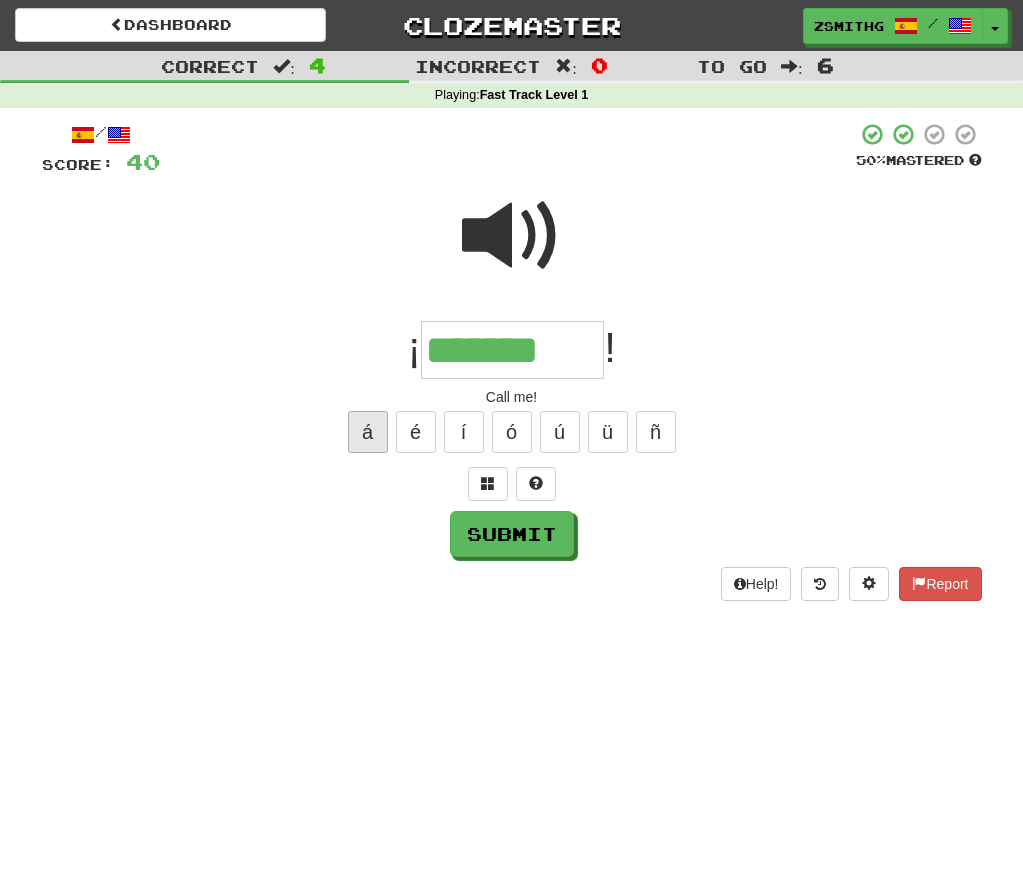 type on "*******" 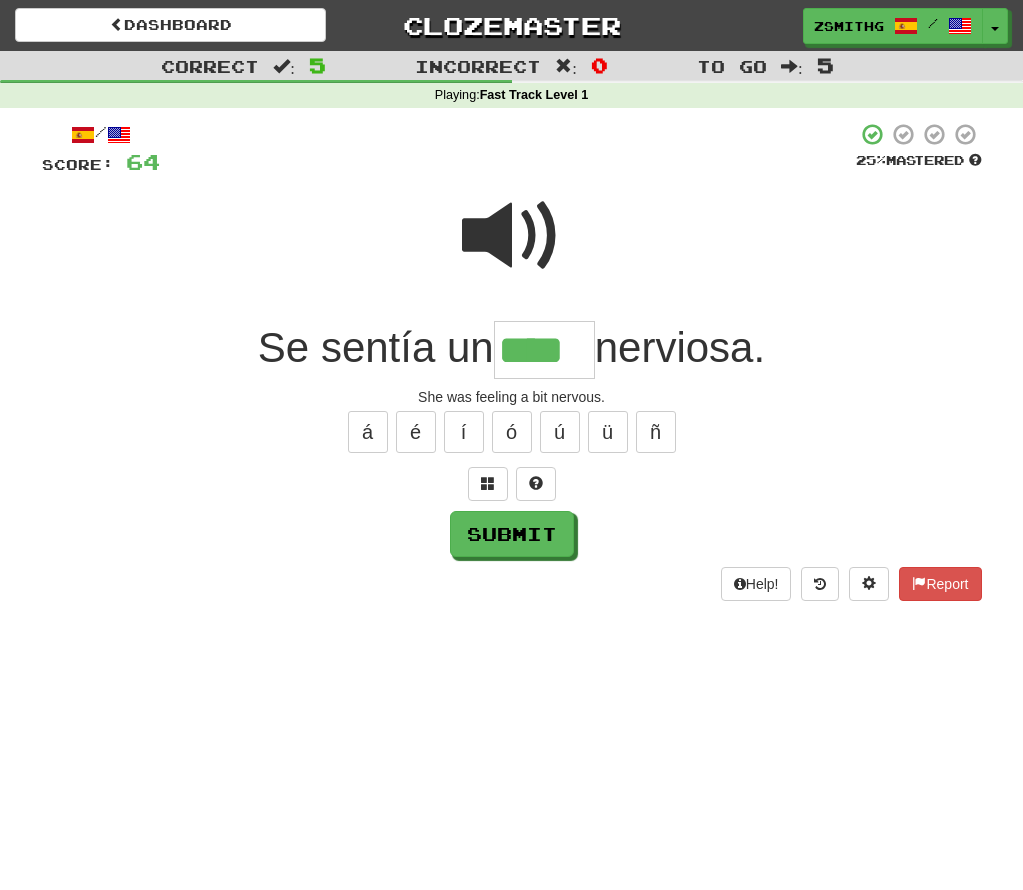 type on "****" 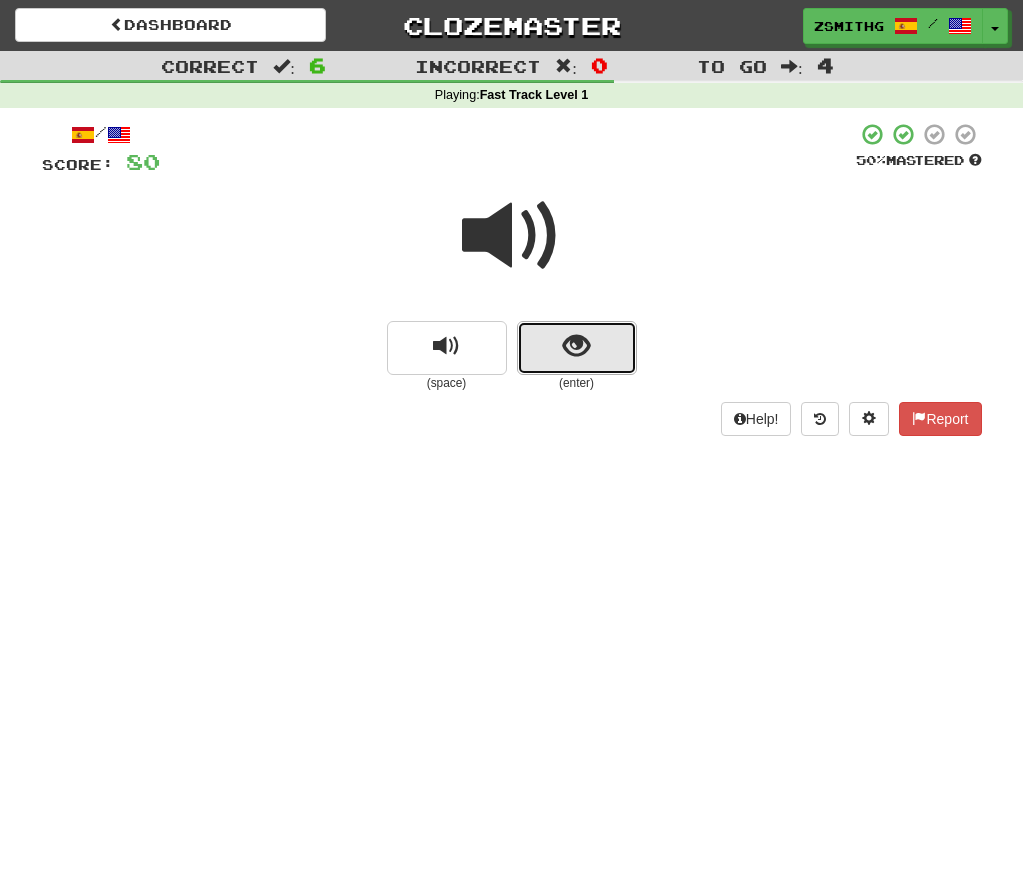 click at bounding box center (576, 346) 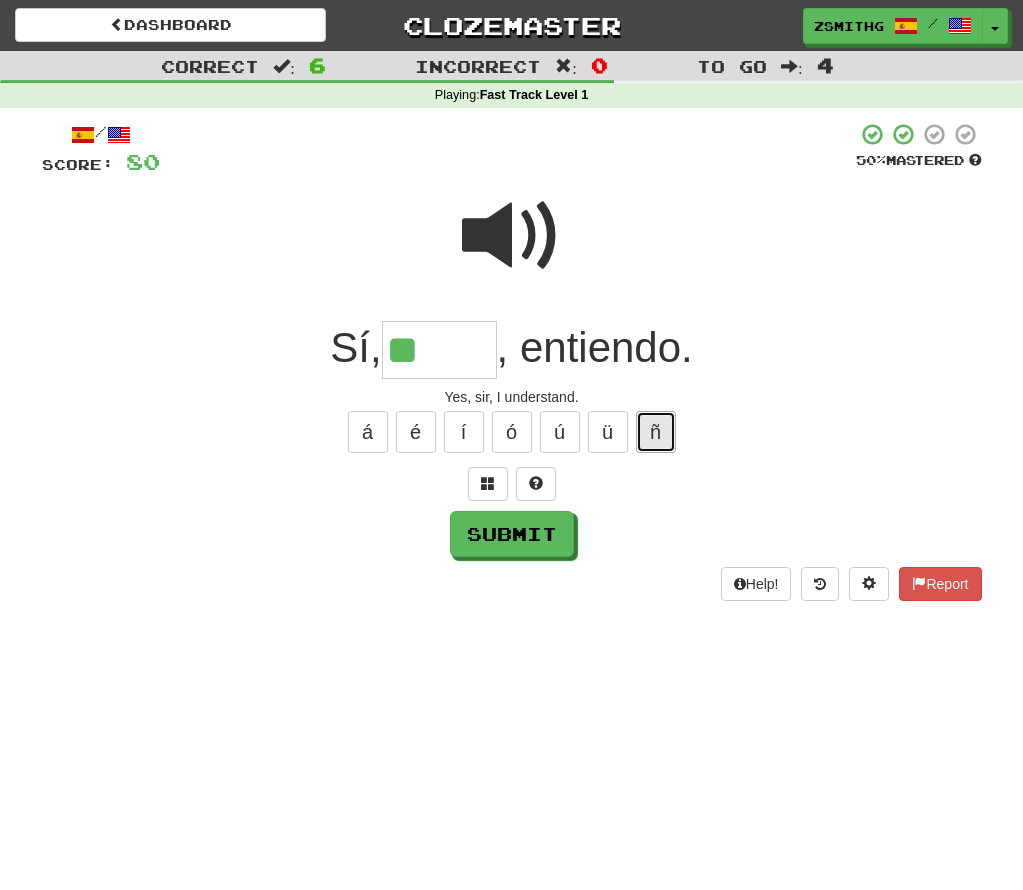 click on "ñ" at bounding box center [656, 432] 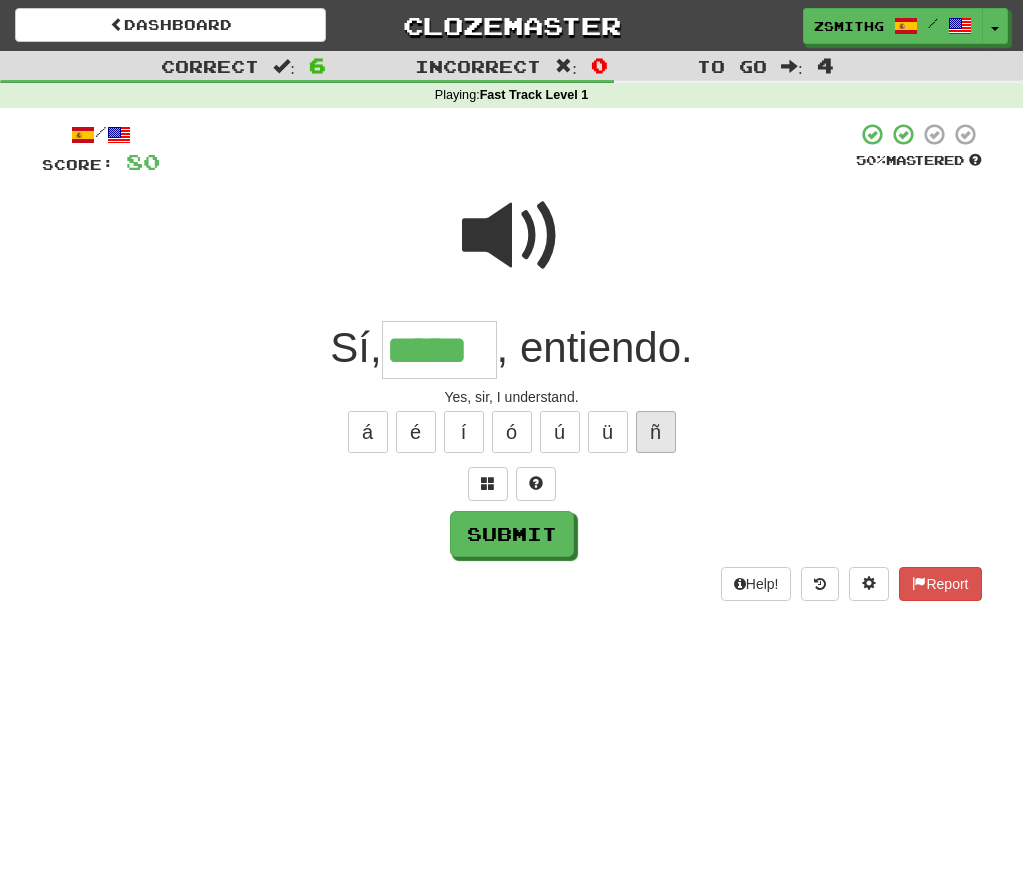 type on "*****" 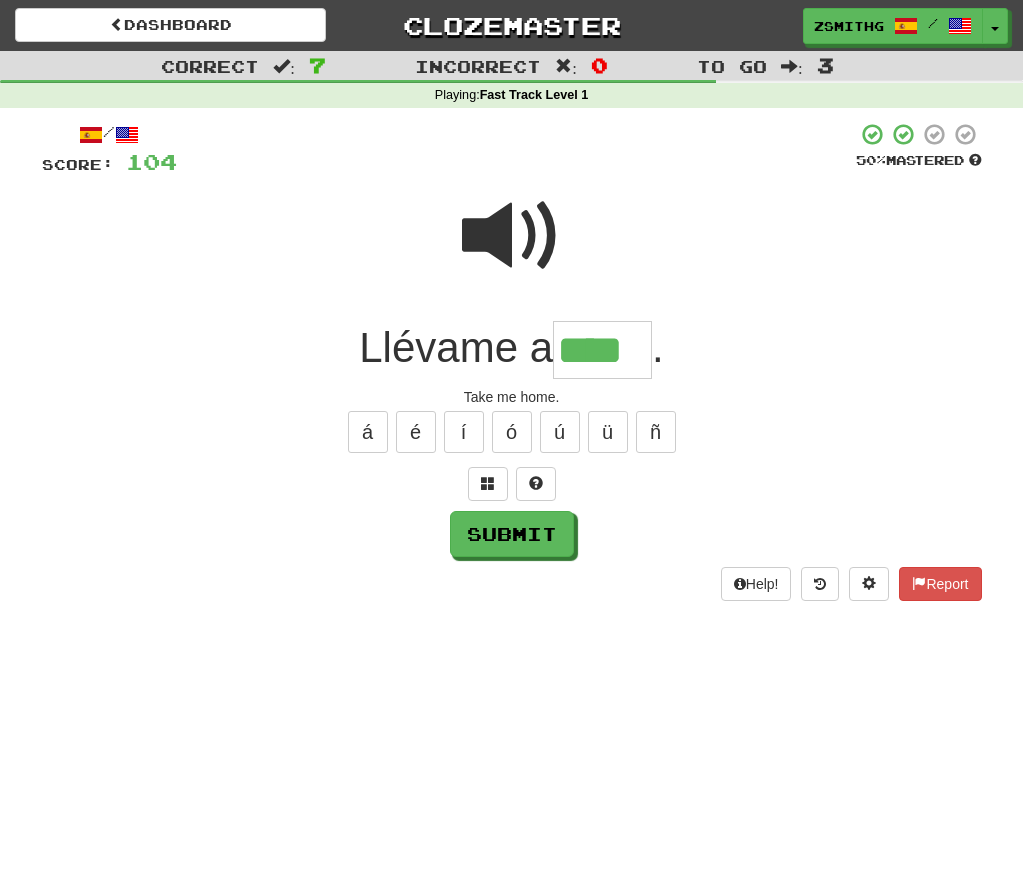 type on "****" 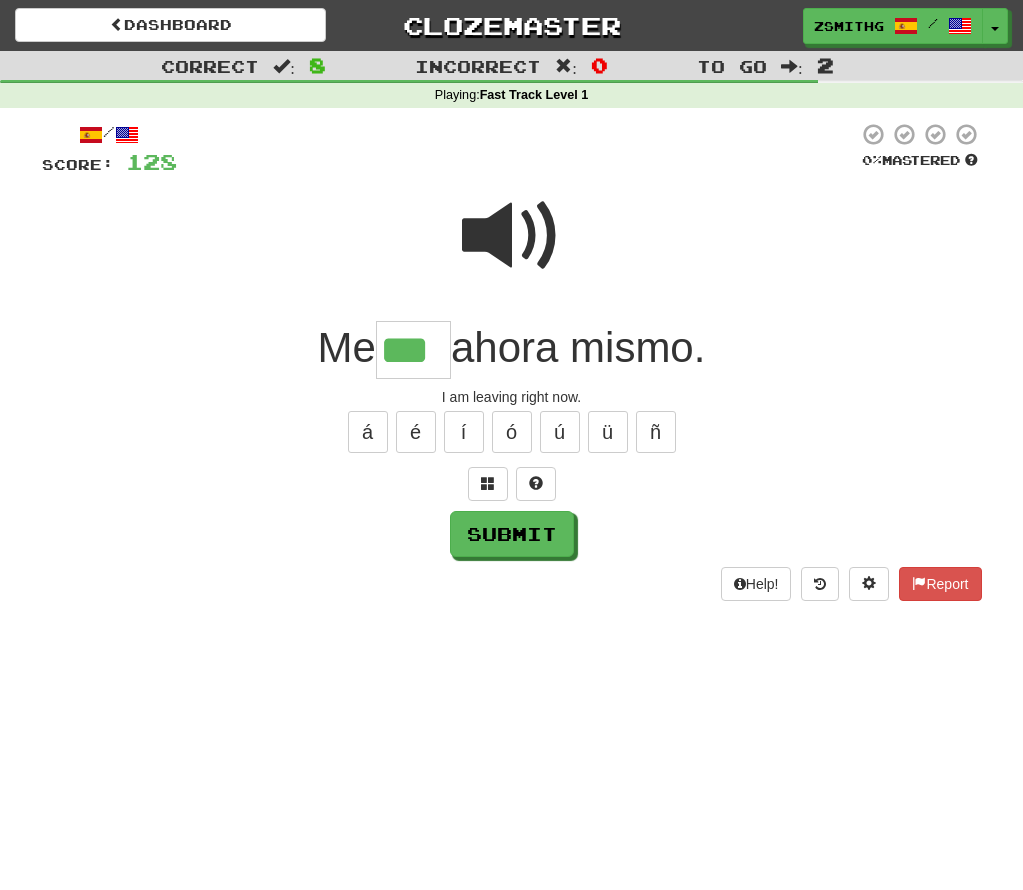 type on "***" 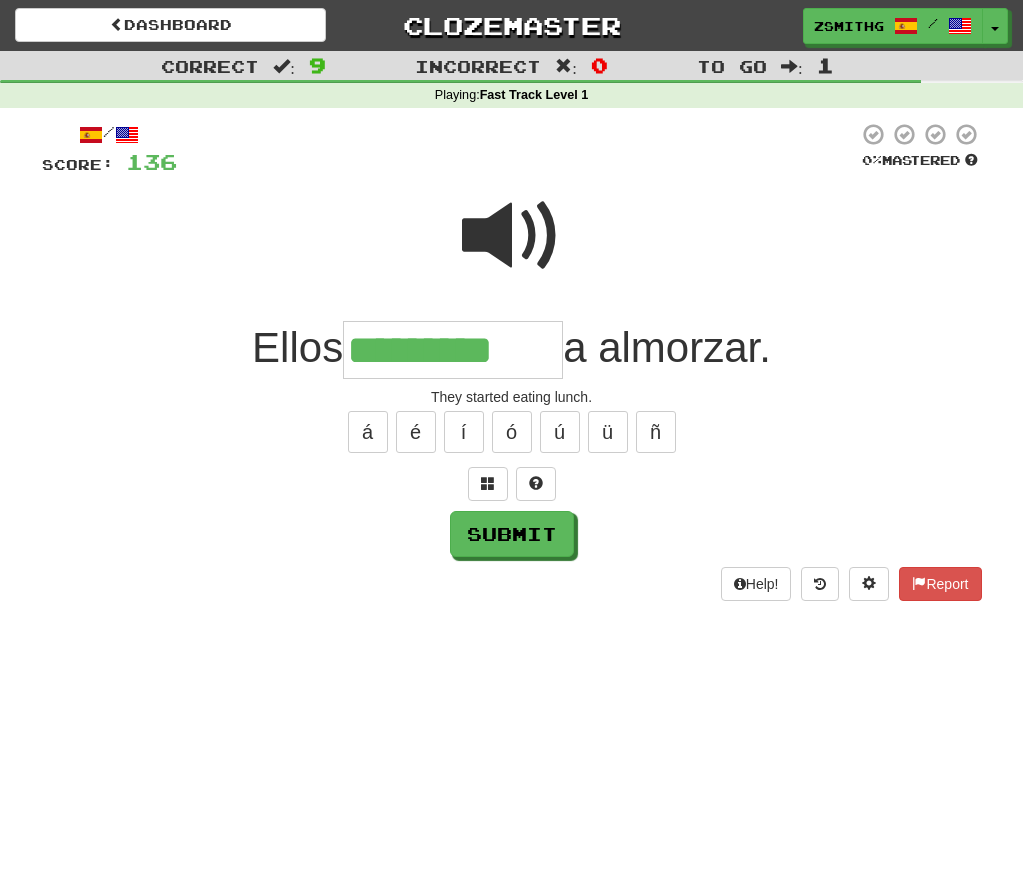 type on "*********" 